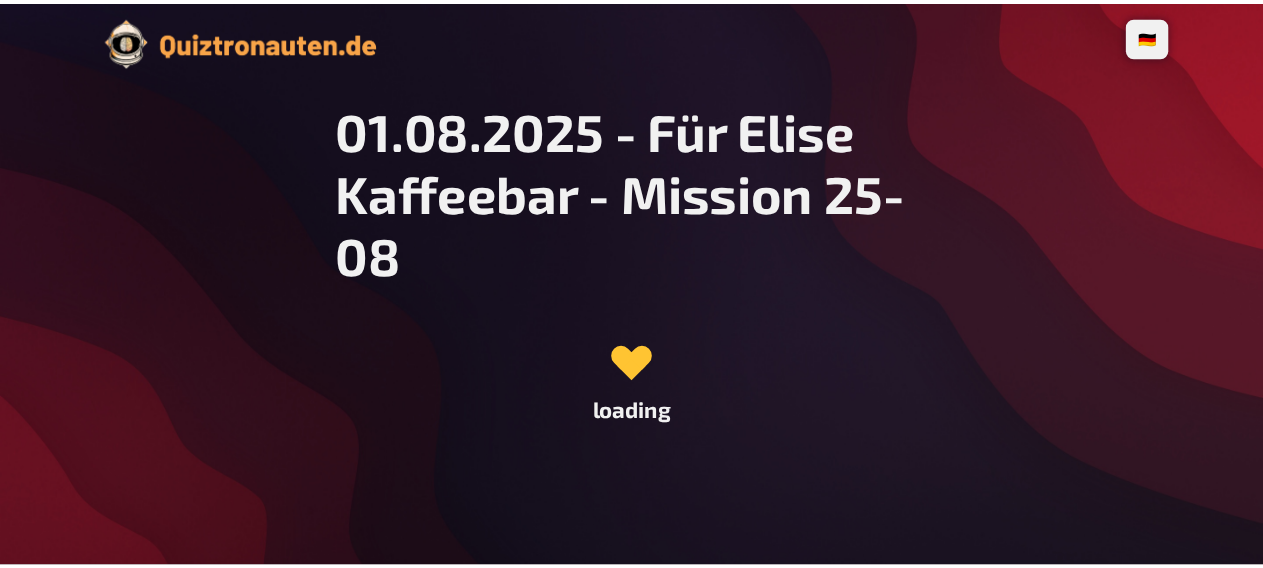 scroll, scrollTop: 0, scrollLeft: 0, axis: both 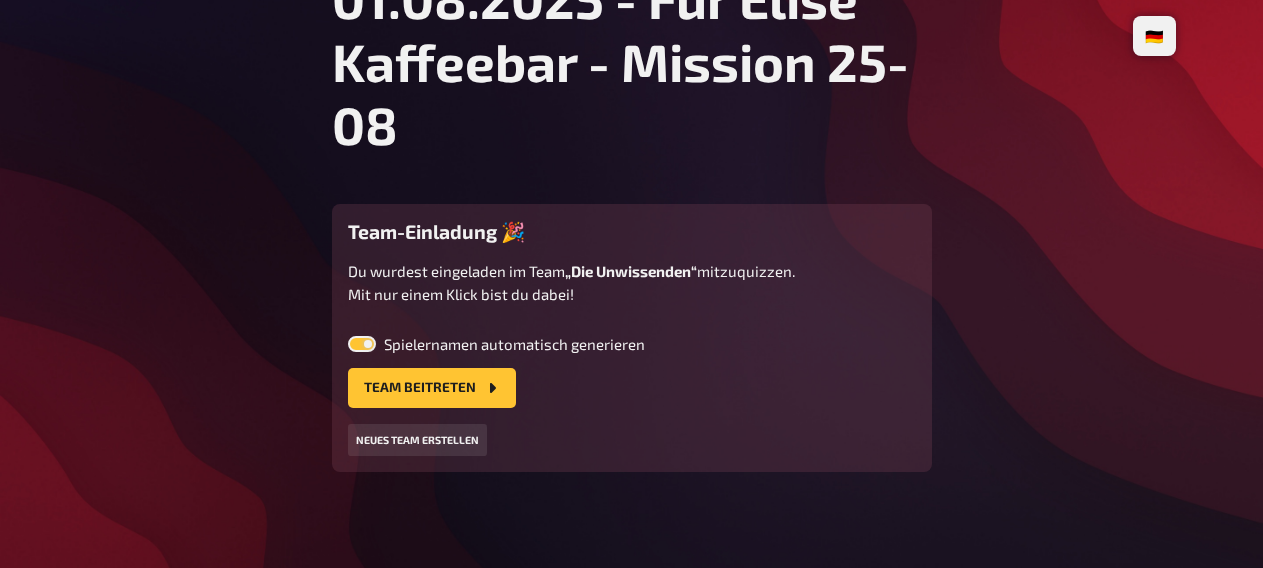 click at bounding box center (362, 344) 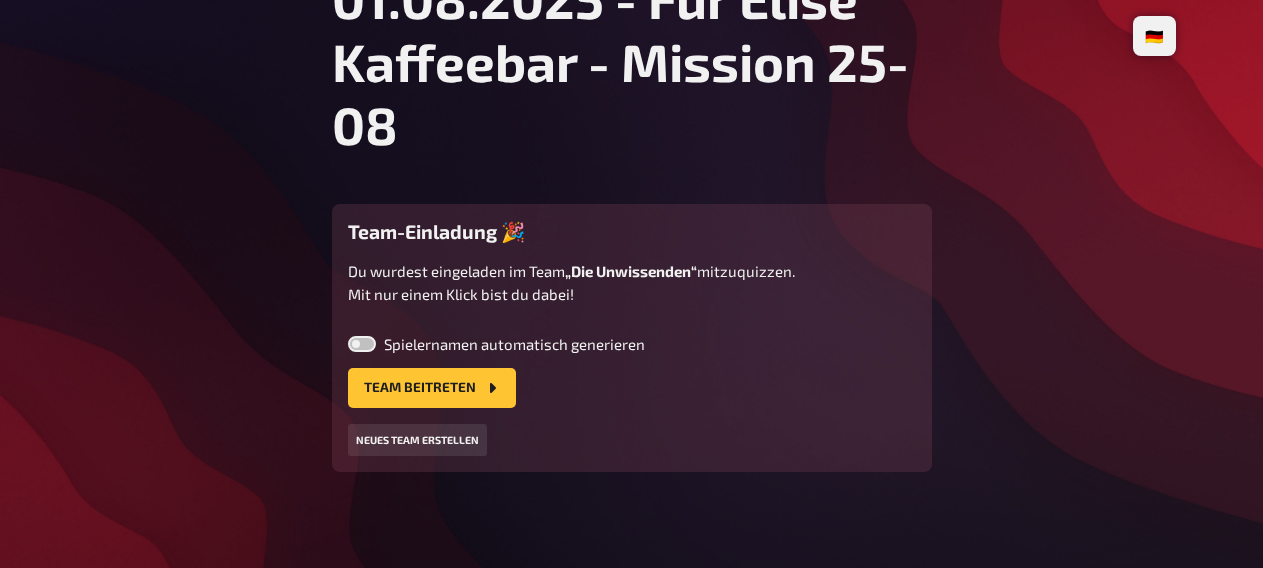 checkbox on "false" 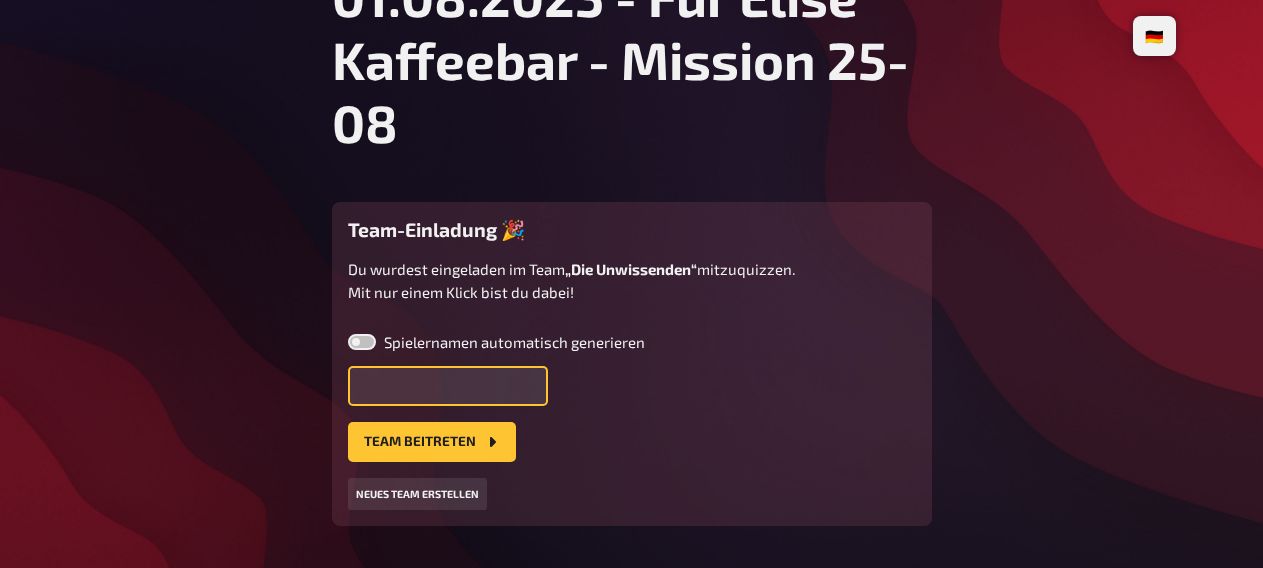 click at bounding box center (448, 386) 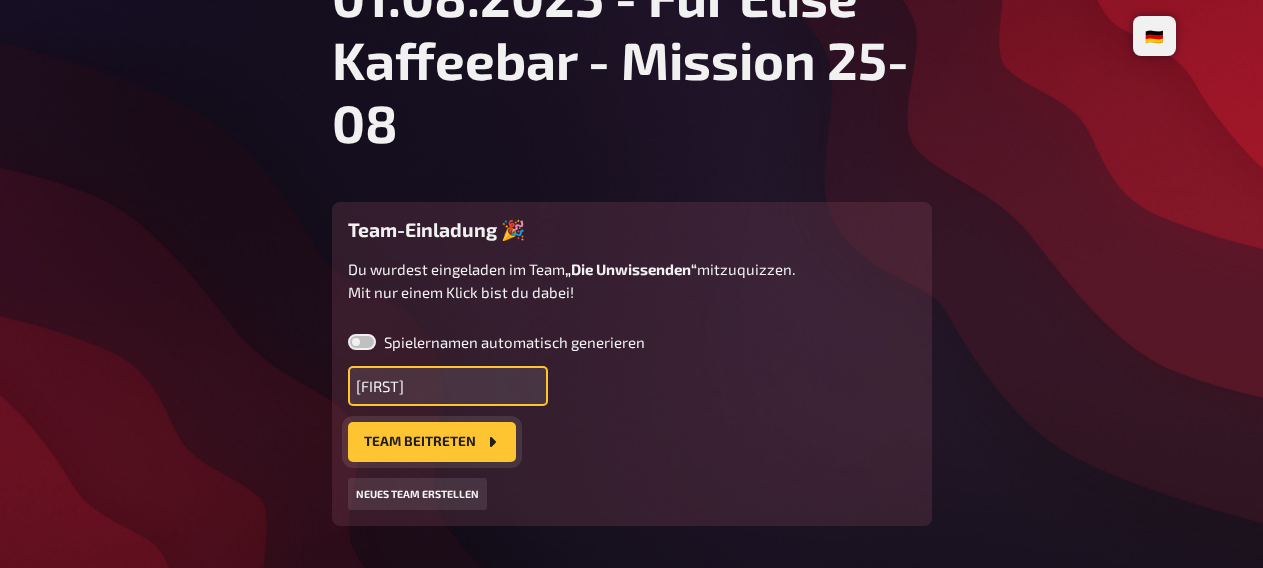 type on "[FIRST]" 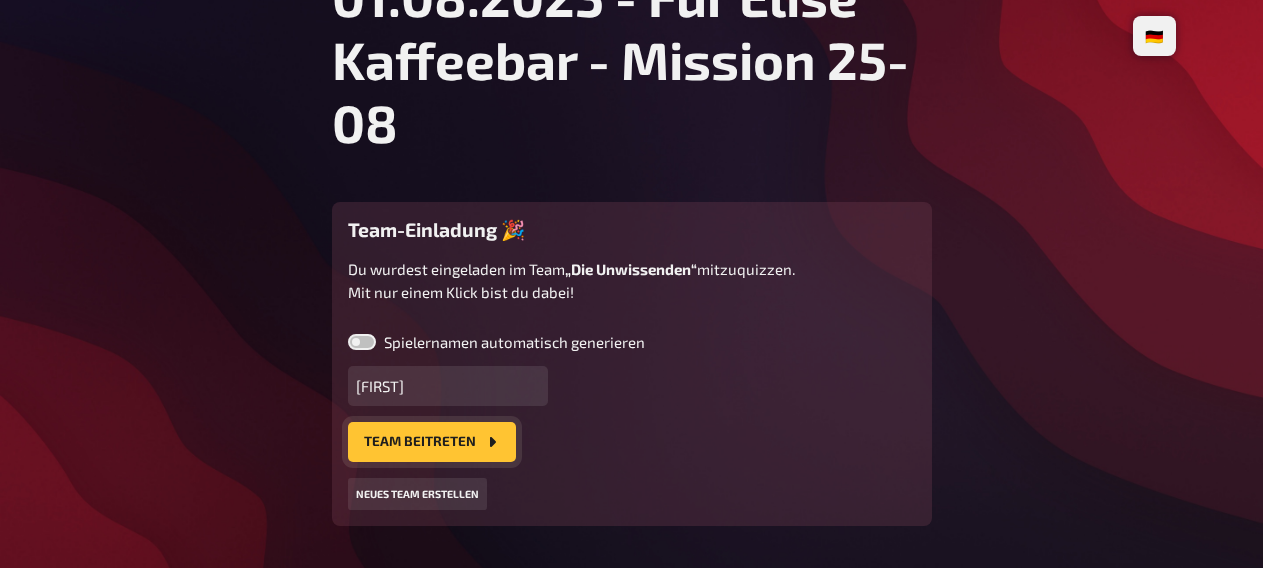 click on "Team beitreten" at bounding box center [432, 442] 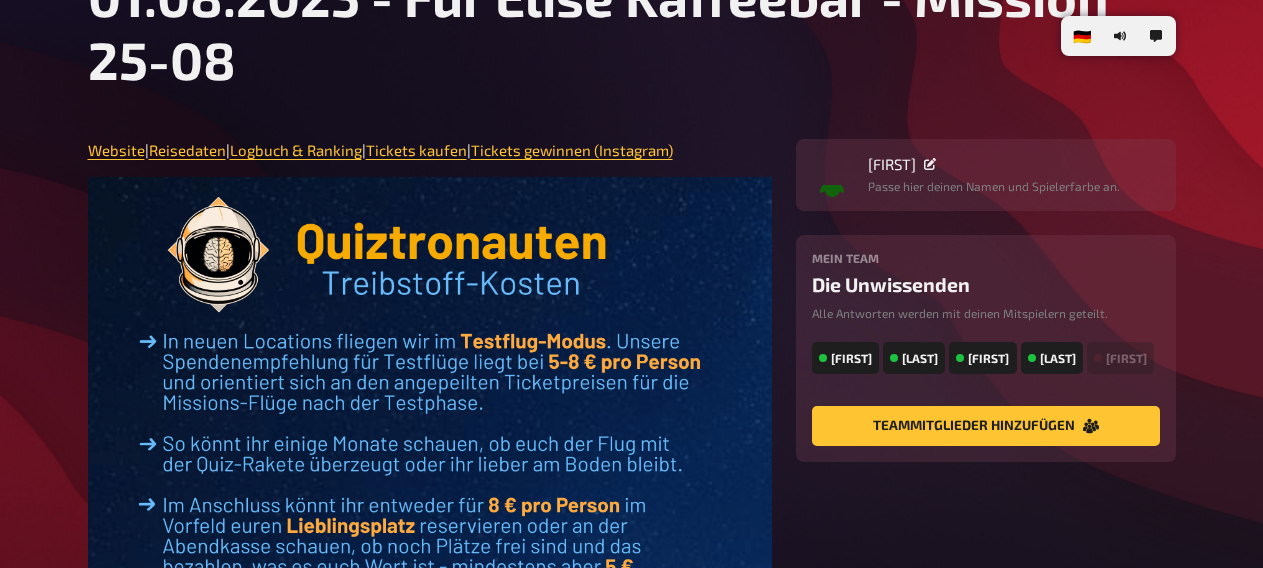 scroll, scrollTop: 0, scrollLeft: 0, axis: both 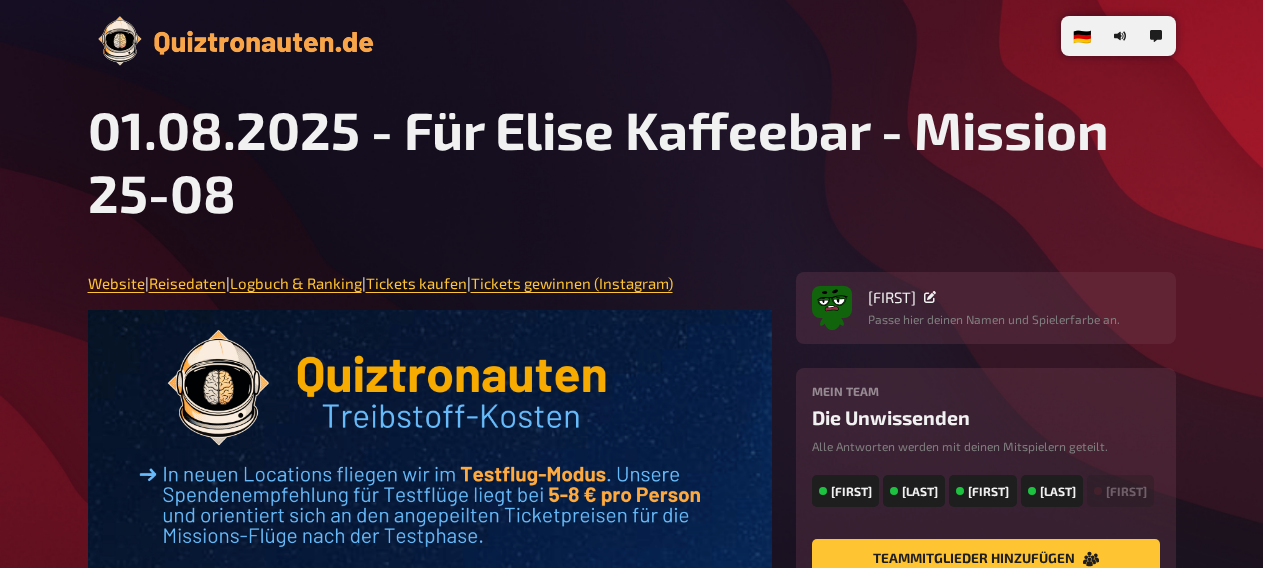 type on "240" 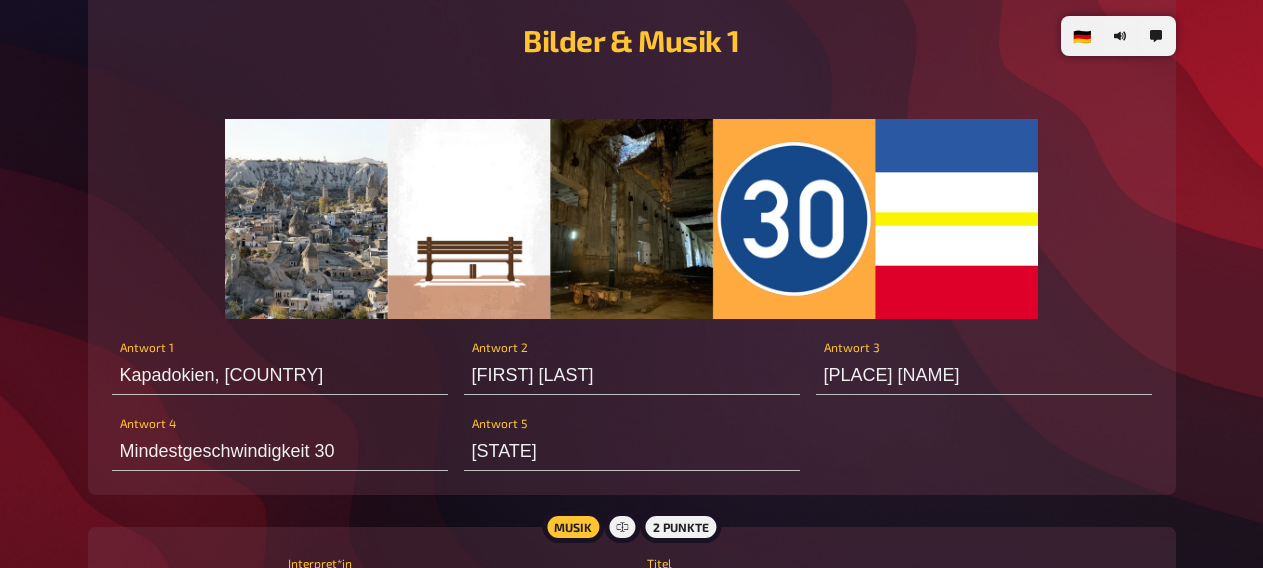scroll, scrollTop: 1512, scrollLeft: 0, axis: vertical 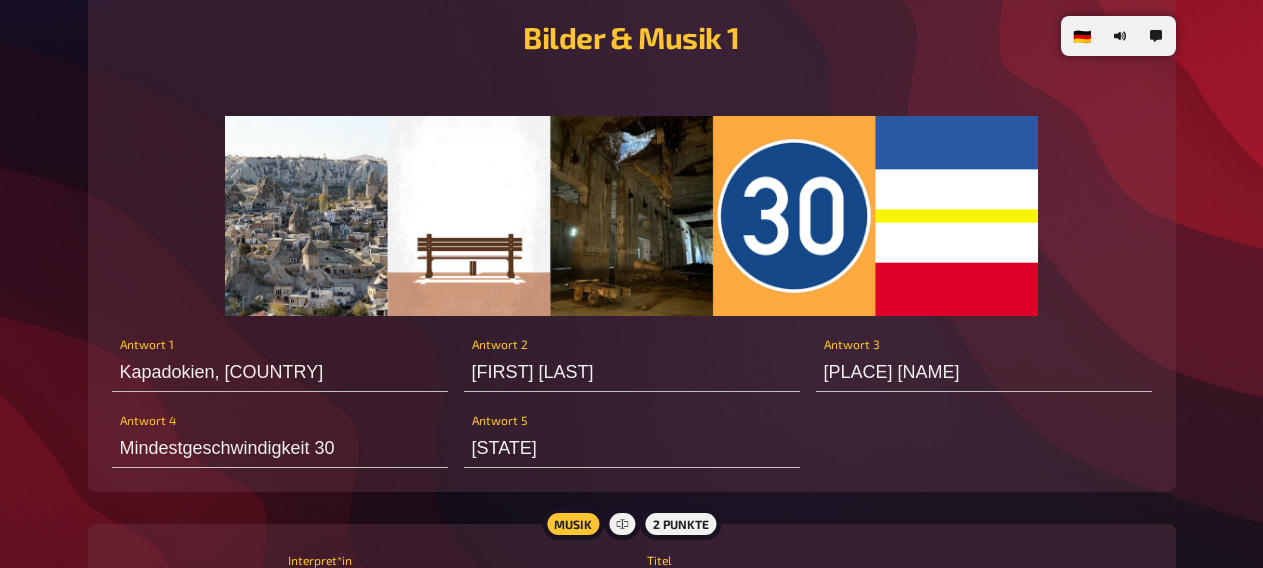 type on "350" 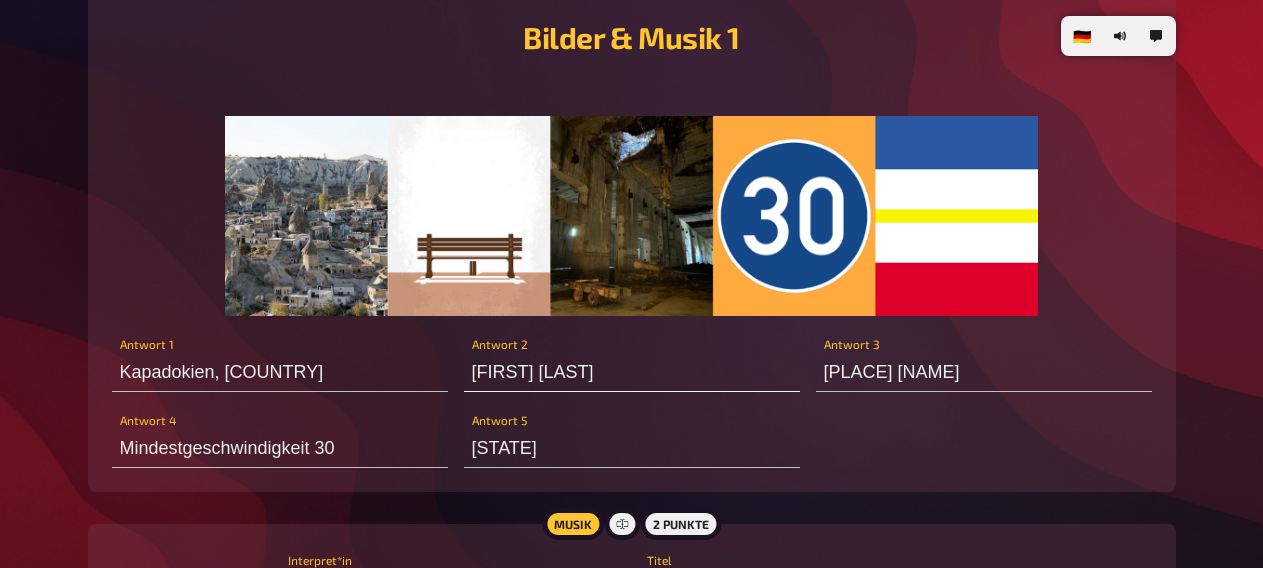 type on "350.0" 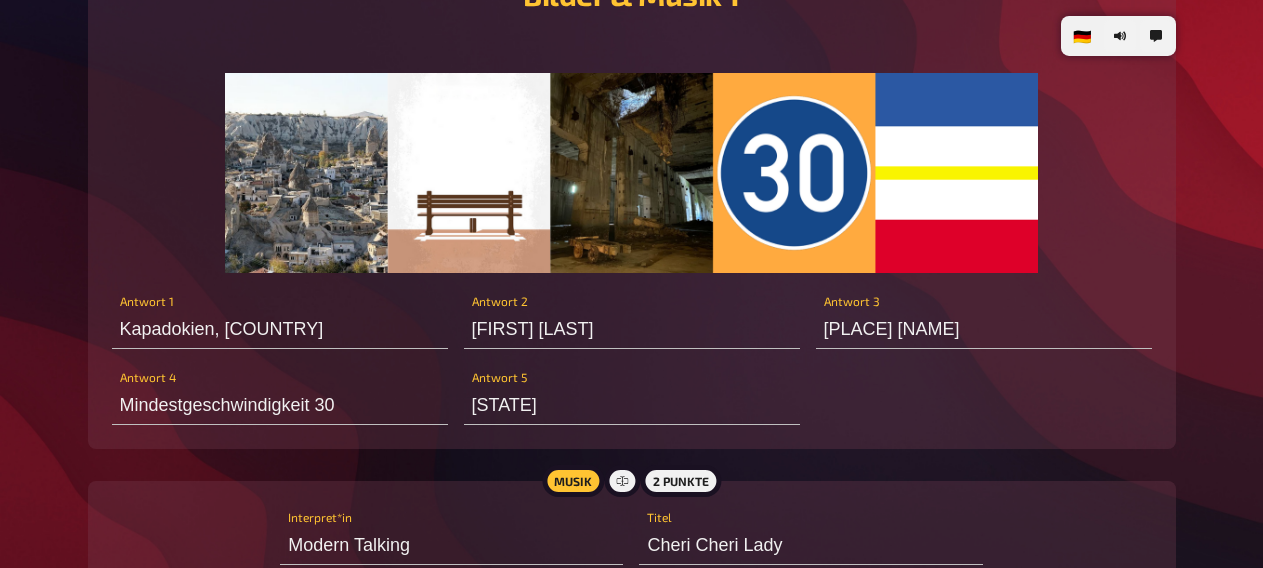 scroll, scrollTop: 1512, scrollLeft: 0, axis: vertical 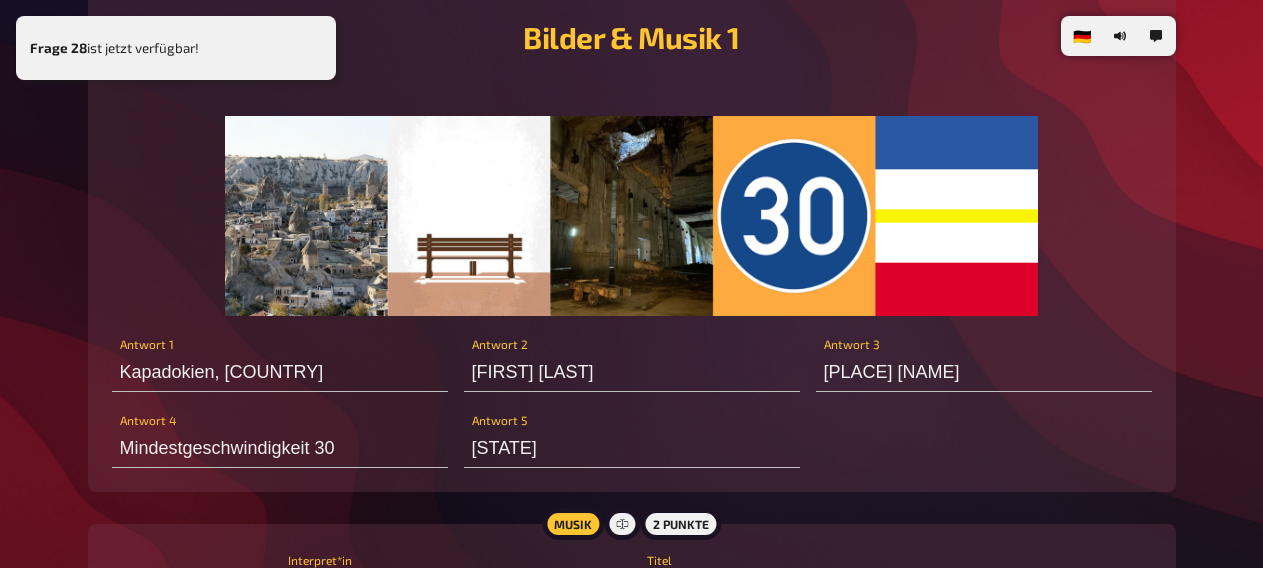 type on "305000" 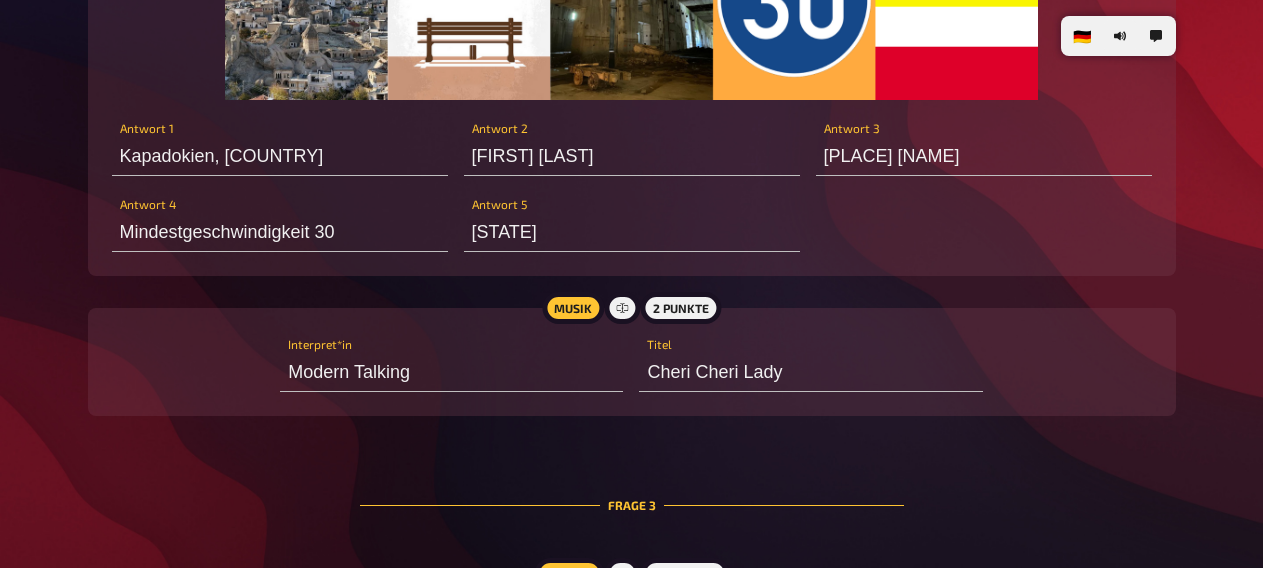 scroll, scrollTop: 1620, scrollLeft: 0, axis: vertical 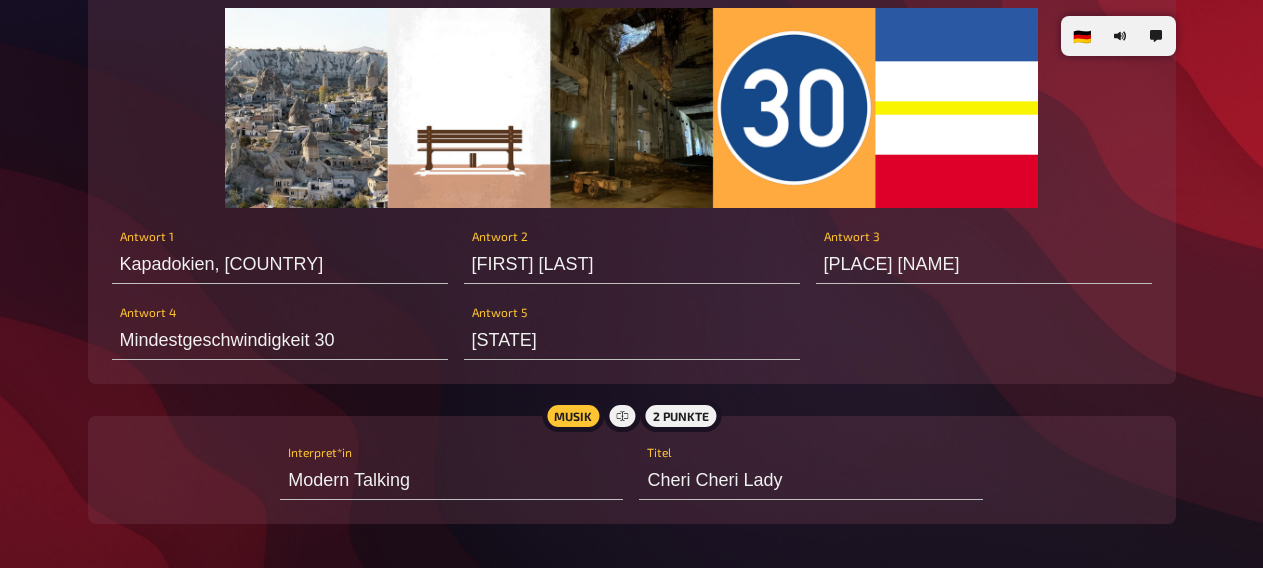 type on "[FIRST] [LAST]" 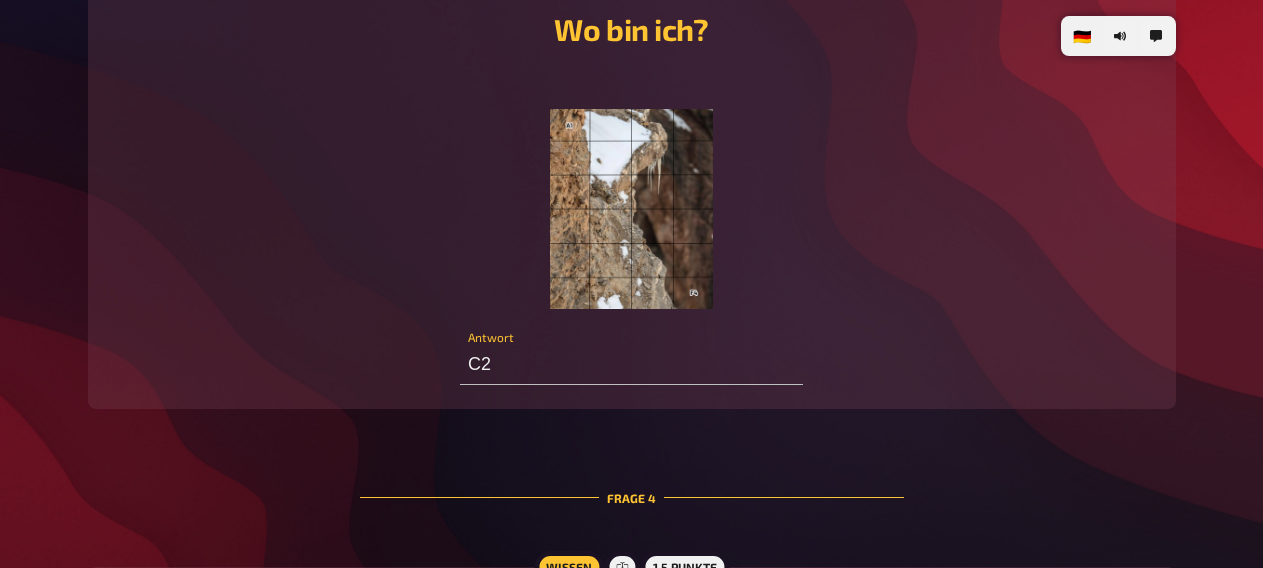 scroll, scrollTop: 2376, scrollLeft: 0, axis: vertical 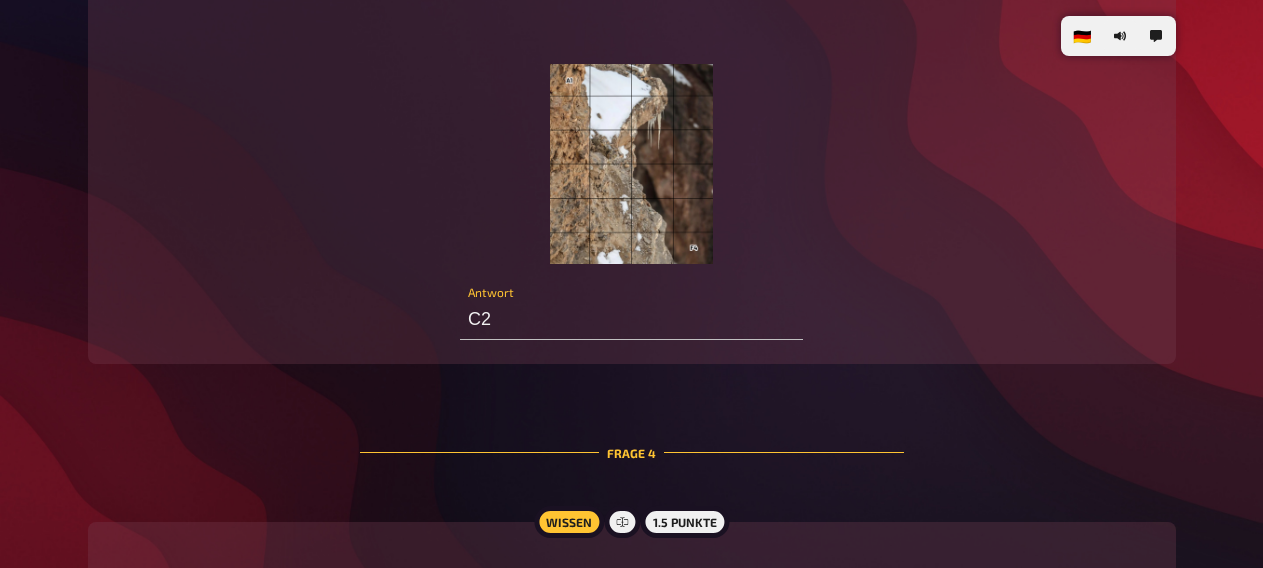 click at bounding box center [631, 164] 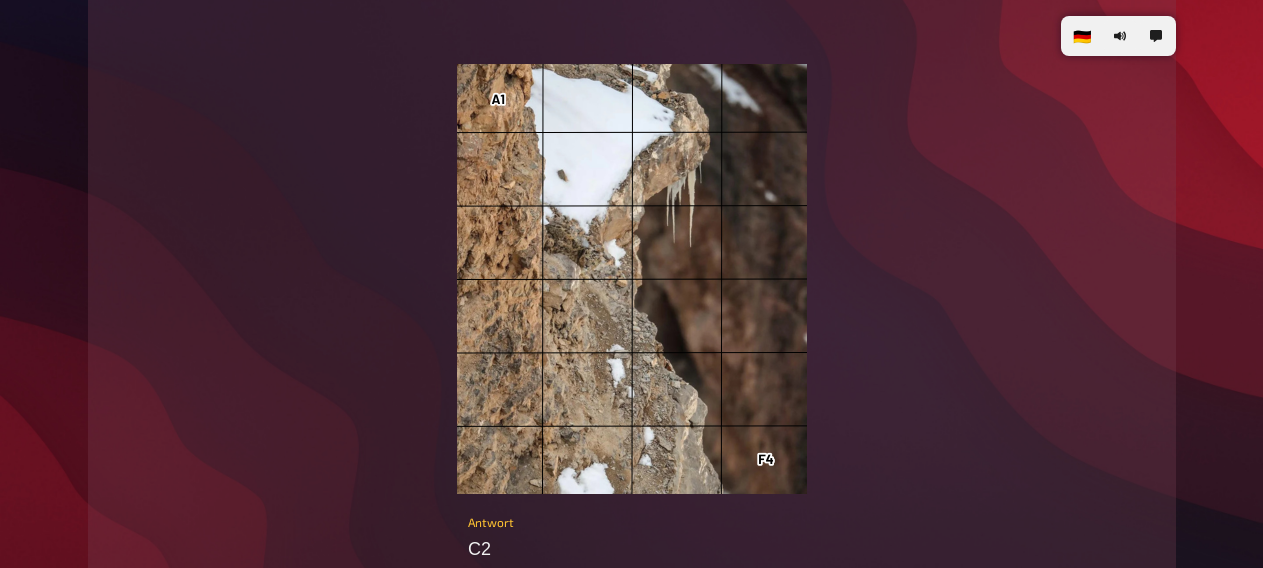 click at bounding box center (632, 279) 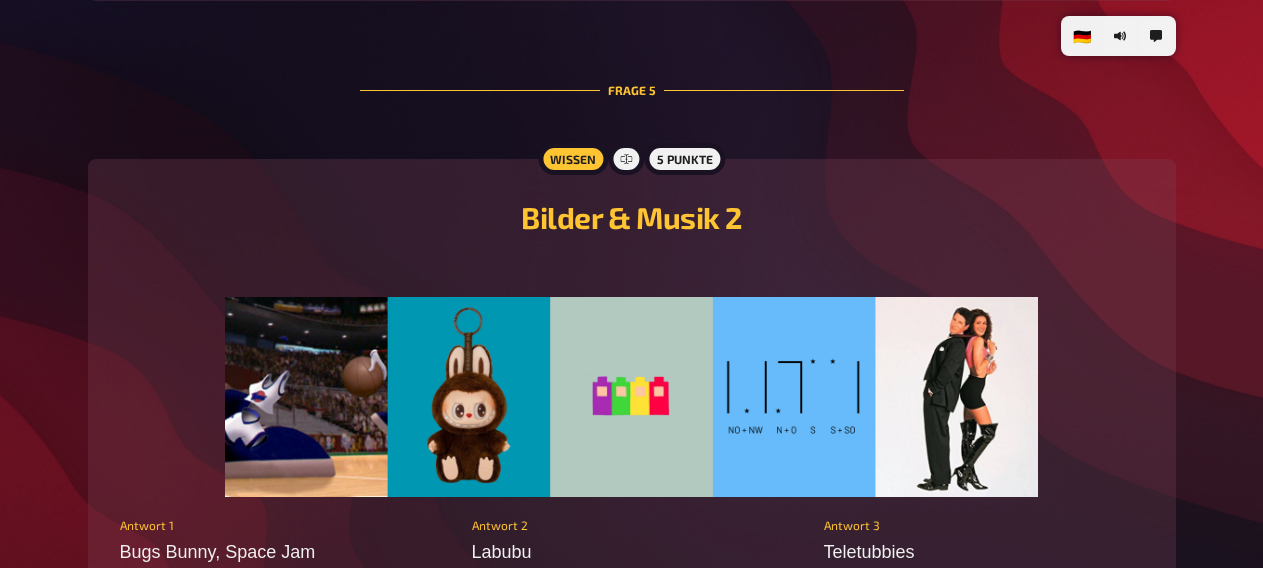 scroll, scrollTop: 3240, scrollLeft: 0, axis: vertical 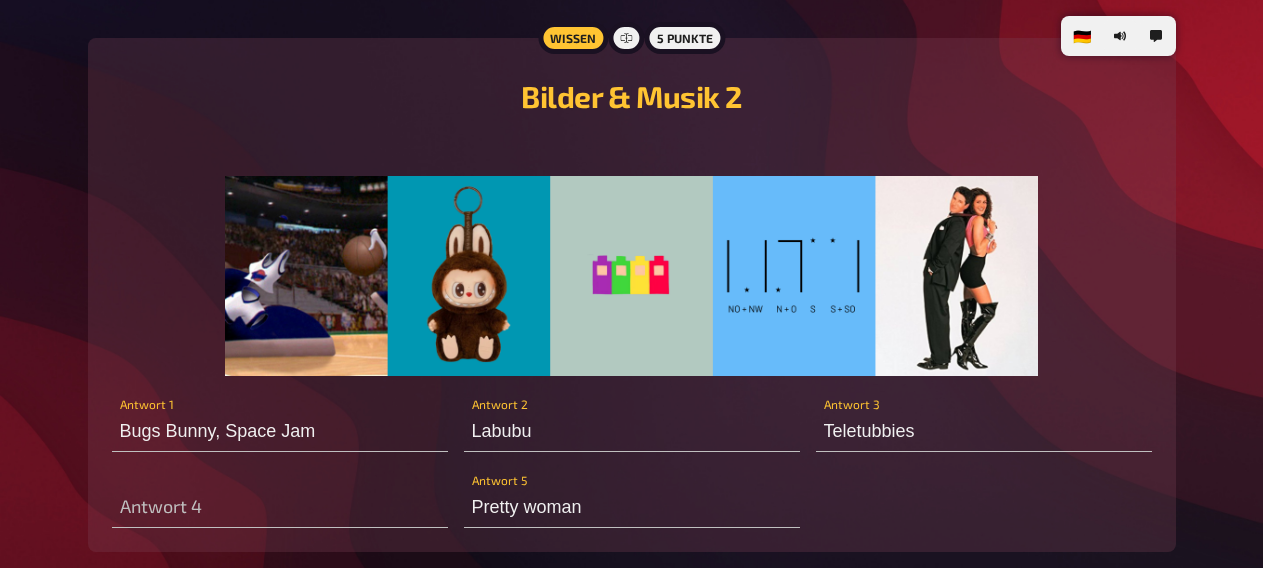type on "M" 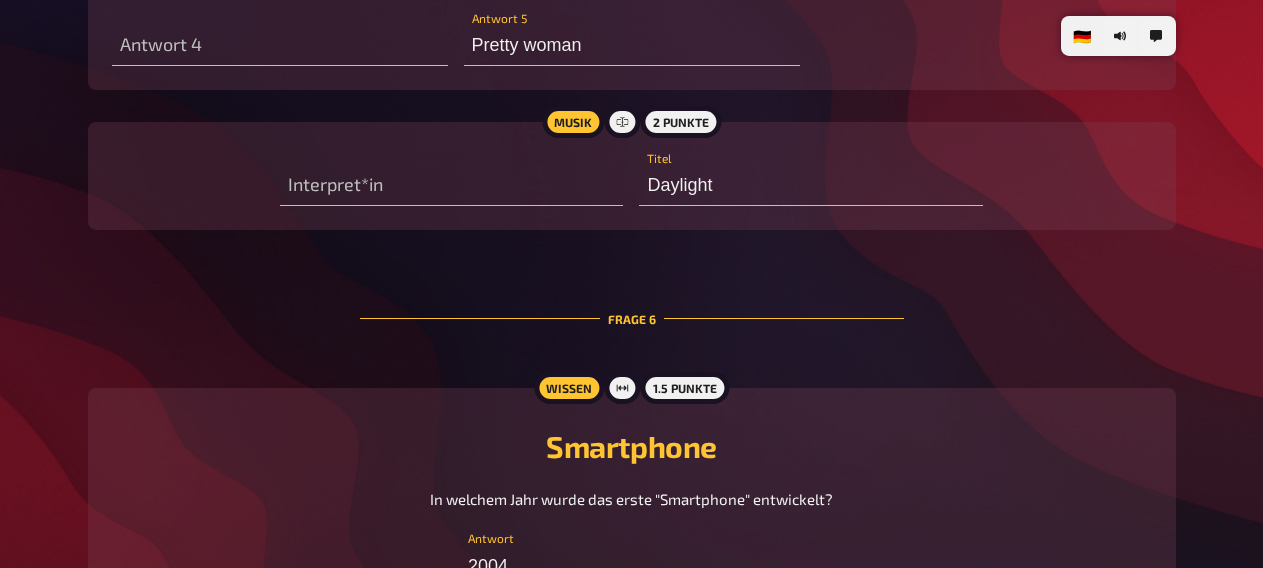 scroll, scrollTop: 3672, scrollLeft: 0, axis: vertical 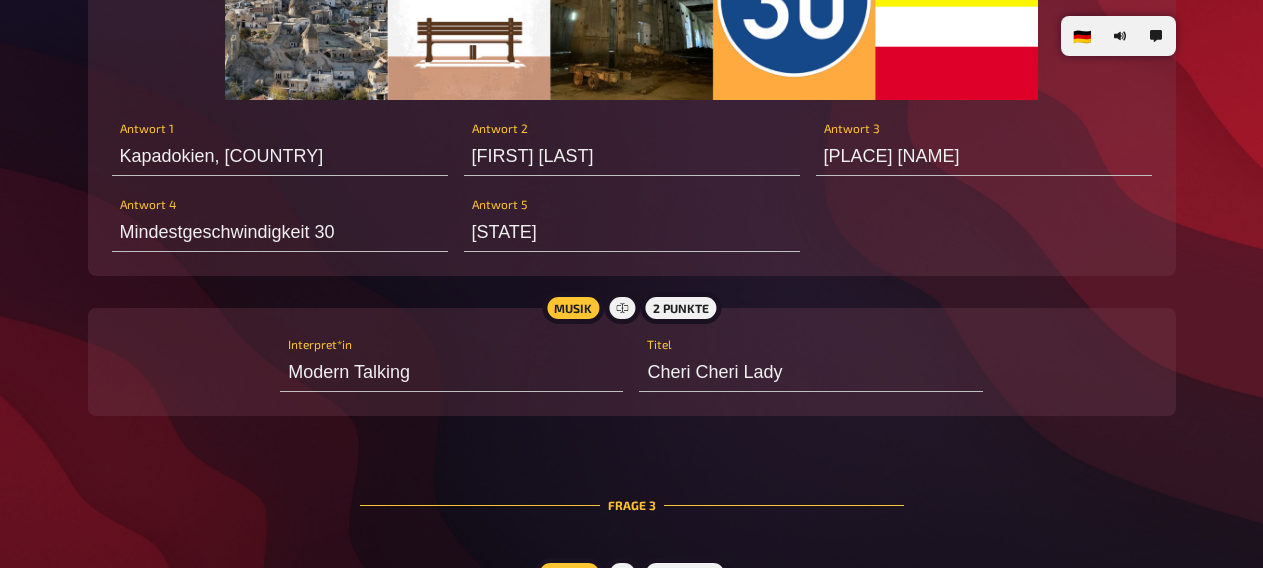 click on "🇩🇪 Deutsch 🇺🇸 English 🇳🇱 Nederlands 01.08.2025 - Für Elise Kaffeebar - Mission 25-08 Website  |  Reisedaten  |  Logbuch & Ranking  |  Tickets kaufen  |  Tickets gewinnen (Instagram) ﻿ [NAME] Passe hier deinen Namen und Spielerfarbe an. Mein Team Die Unwissenden Alle Antworten werden mit deinen Mitspielern geteilt. [FIRST] [LAST] [NAME] Teammitglieder hinzufügen Frage   1 Wissen 1.5 Punkte [CITY] - Bürgerpark Wie groß sind der Bürgerpark und der Stadtwald zusammen - in Fußballfeldern? 240 Antwort Frage   2 Wissen 5 Punkte Bilder & Musik 1 ﻿ Kapadokien, [COUNTRY] Antwort 1 Forrest Gump Antwort 2 Ubootbunker Valentin Antwort 3 Mindestgeschwindigkeit 30 Antwort 4 [STATE] Antwort 5 Musik 2 Punkte Modern Talking Interpret*in Cheri Cheri Lady Titel Frage   3 Wissen 1.5 Punkte Wo bin ich? ﻿ C2 Antwort Frage   4 Wissen 1.5 Punkte Marienkäfer Was kann man an den Punkten eines Marienkäfers ablesen? Art / Gattung Antwort Frage   5 Freitext Eingabe Wissen 5 Punkte ﻿ Antwort 1" at bounding box center [631, 6859] 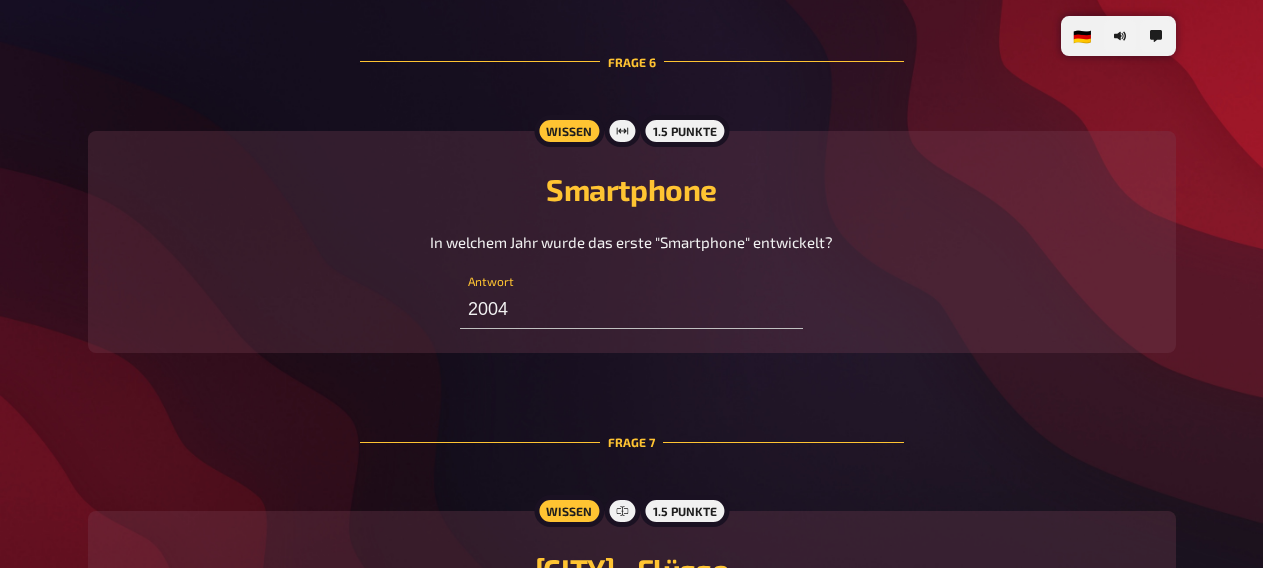scroll, scrollTop: 3996, scrollLeft: 0, axis: vertical 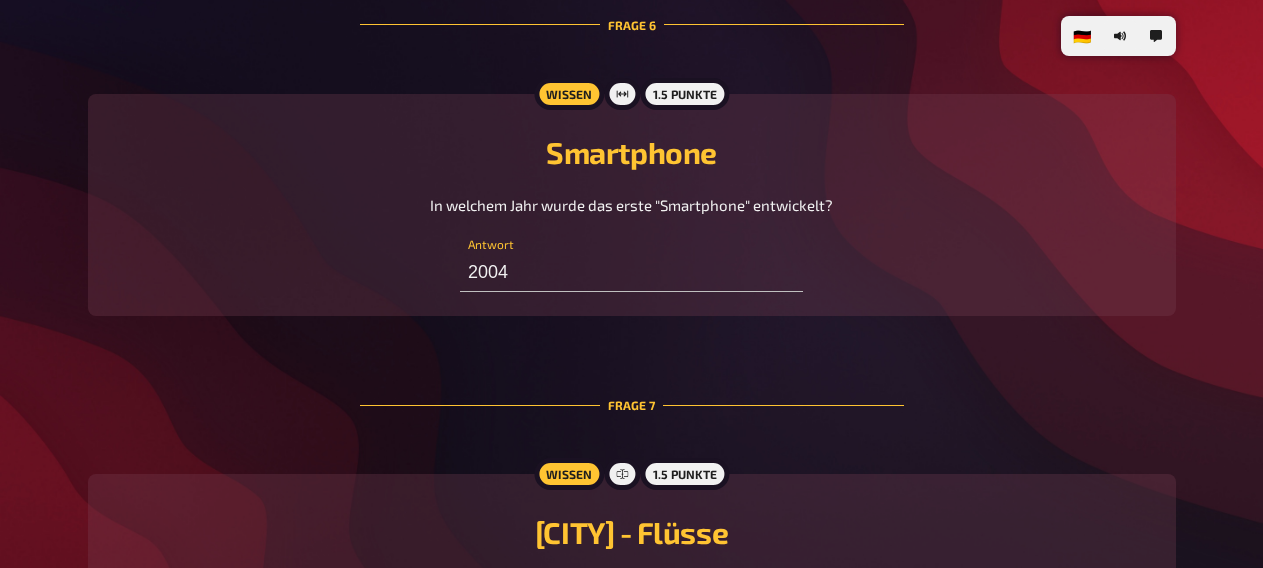 type on "[LAST]" 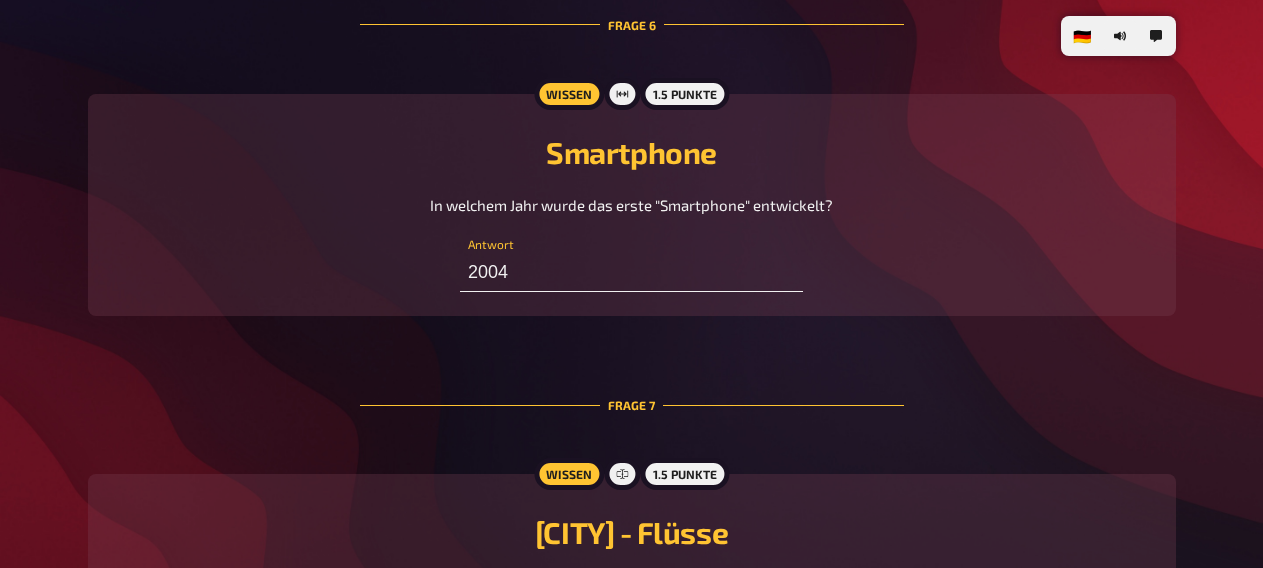 type on "Electric Callboy" 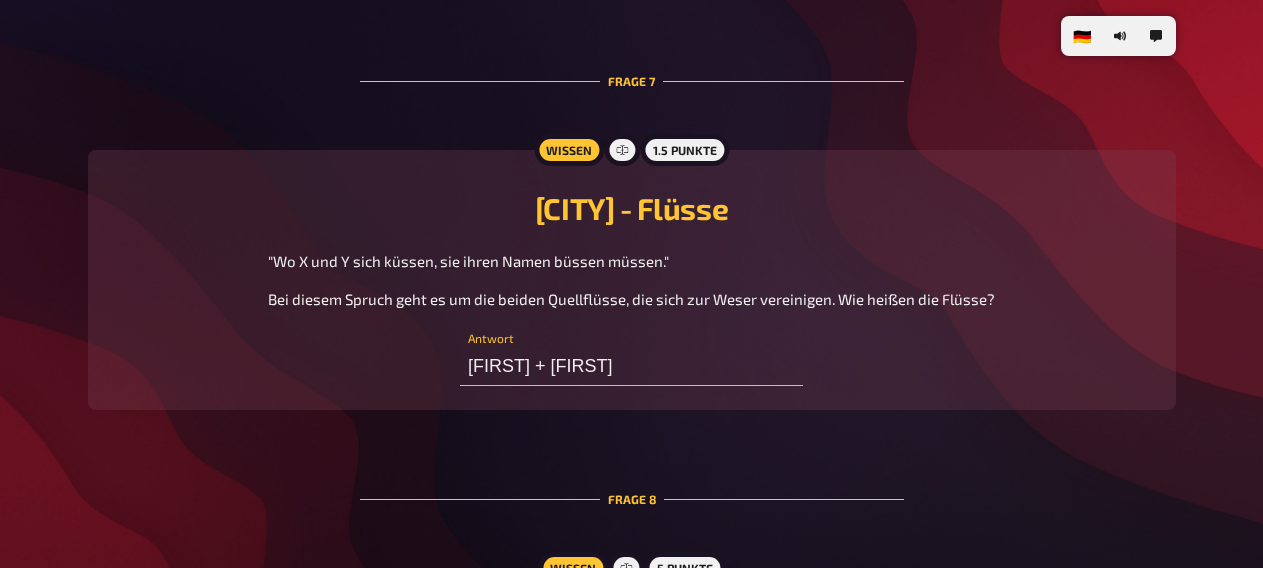 type on "We got the moves" 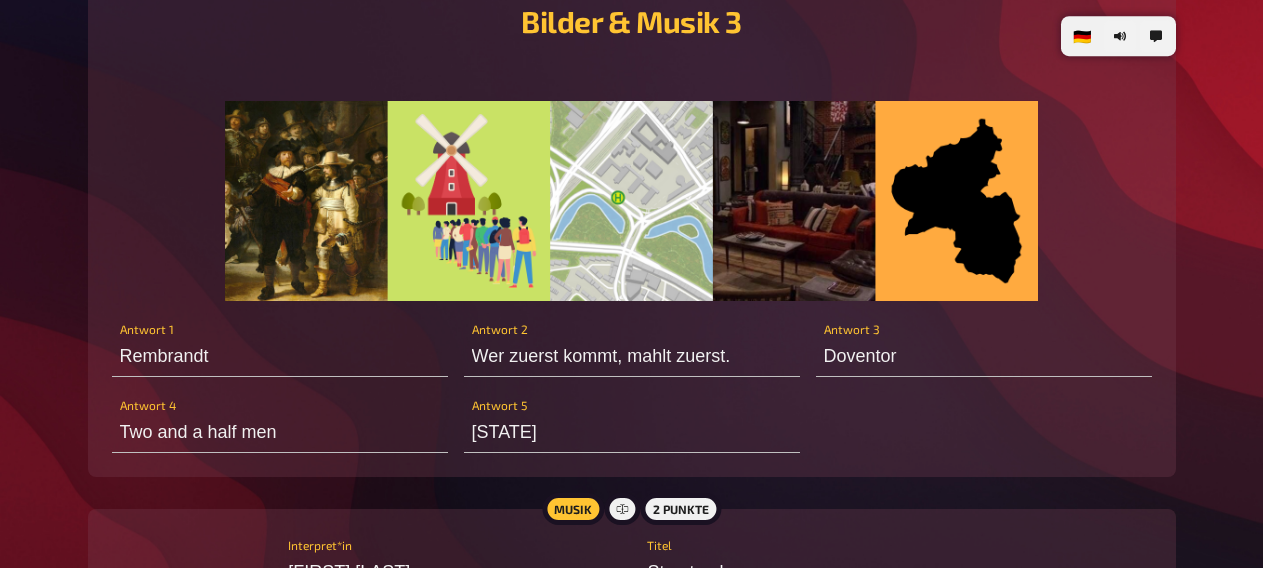 scroll, scrollTop: 4968, scrollLeft: 0, axis: vertical 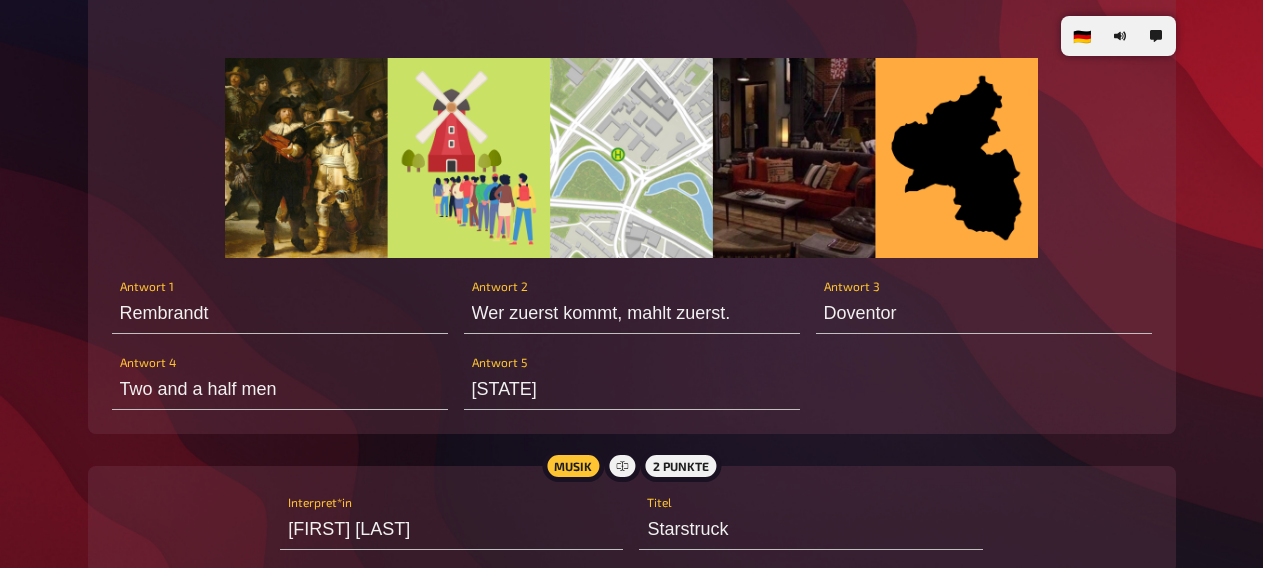 click at bounding box center [632, 158] 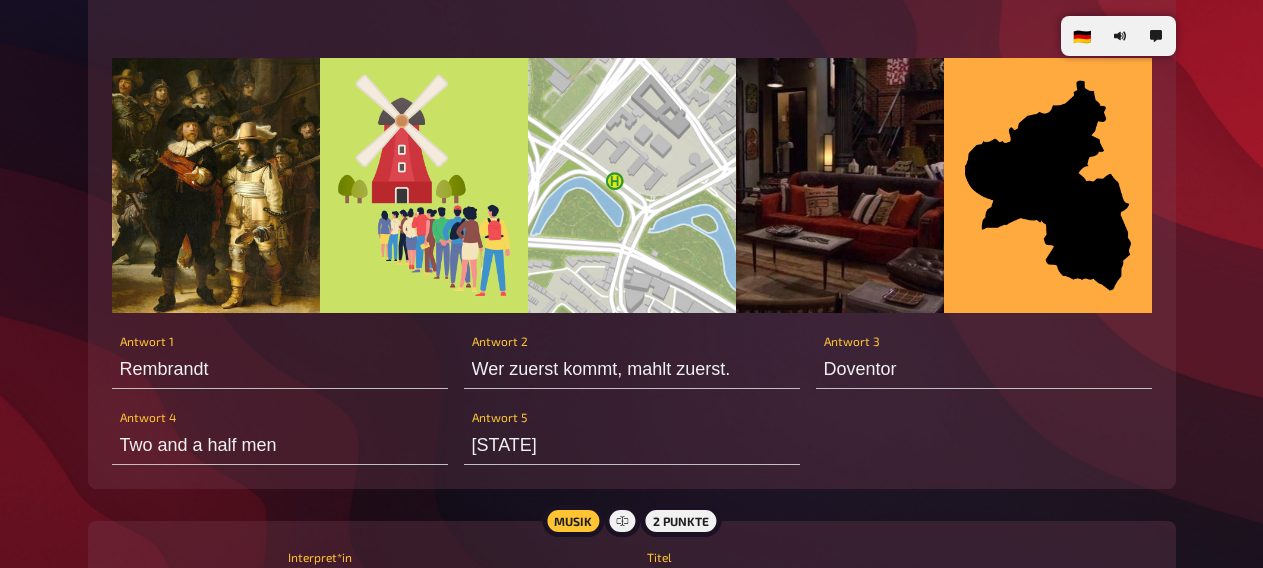 type on "Louvre" 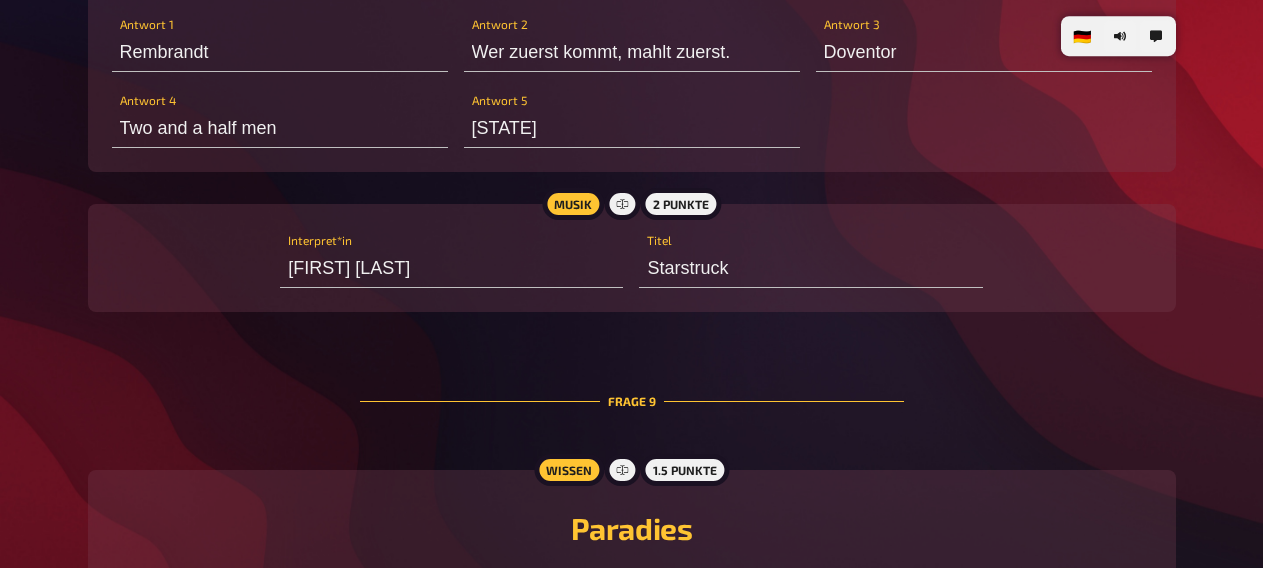 scroll, scrollTop: 5292, scrollLeft: 0, axis: vertical 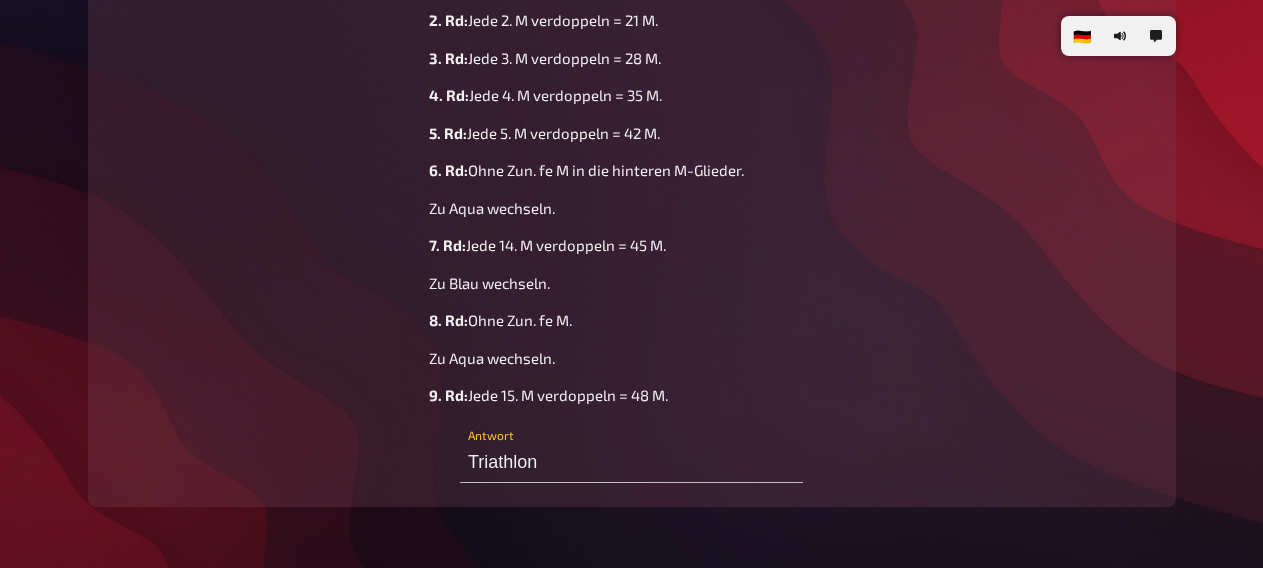 type 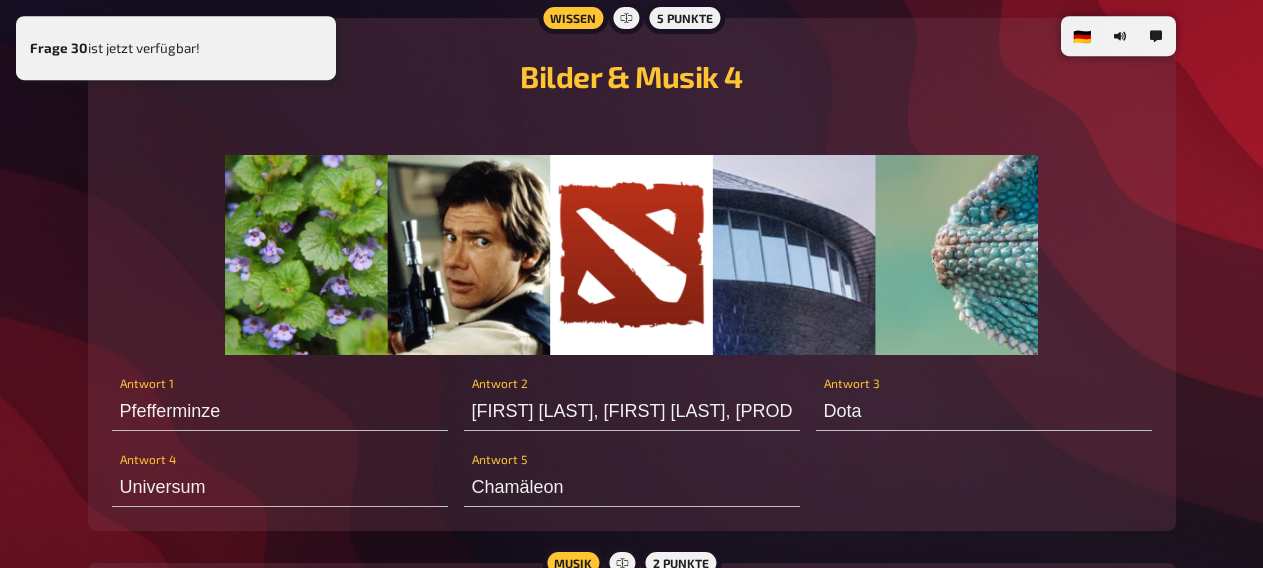 scroll, scrollTop: 6912, scrollLeft: 0, axis: vertical 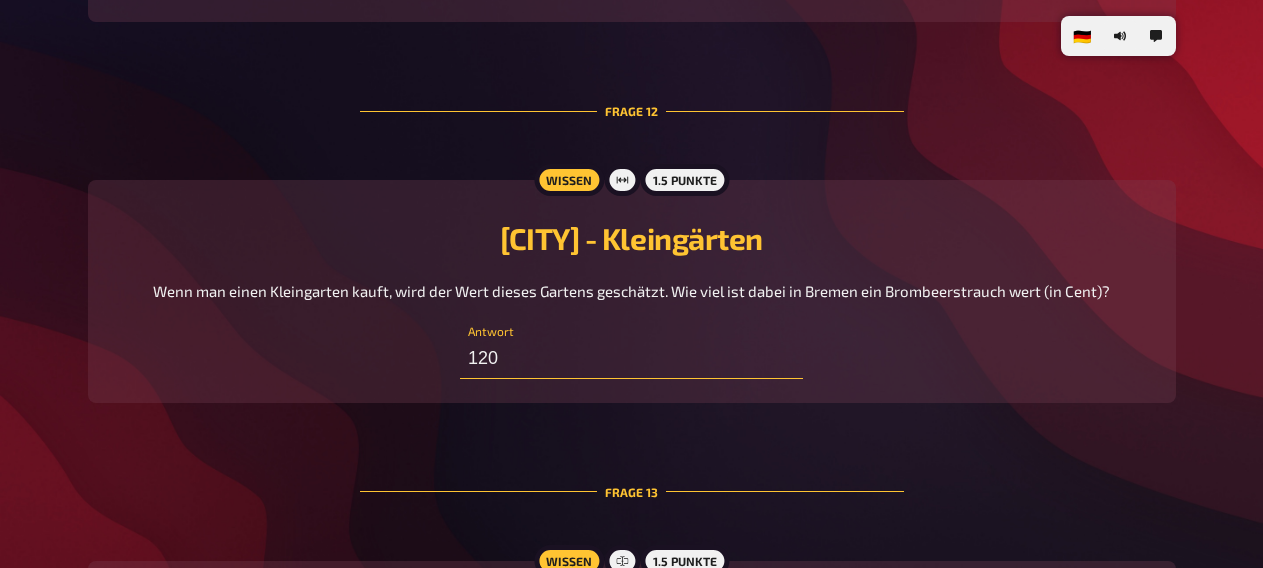 click on "120" at bounding box center [631, 359] 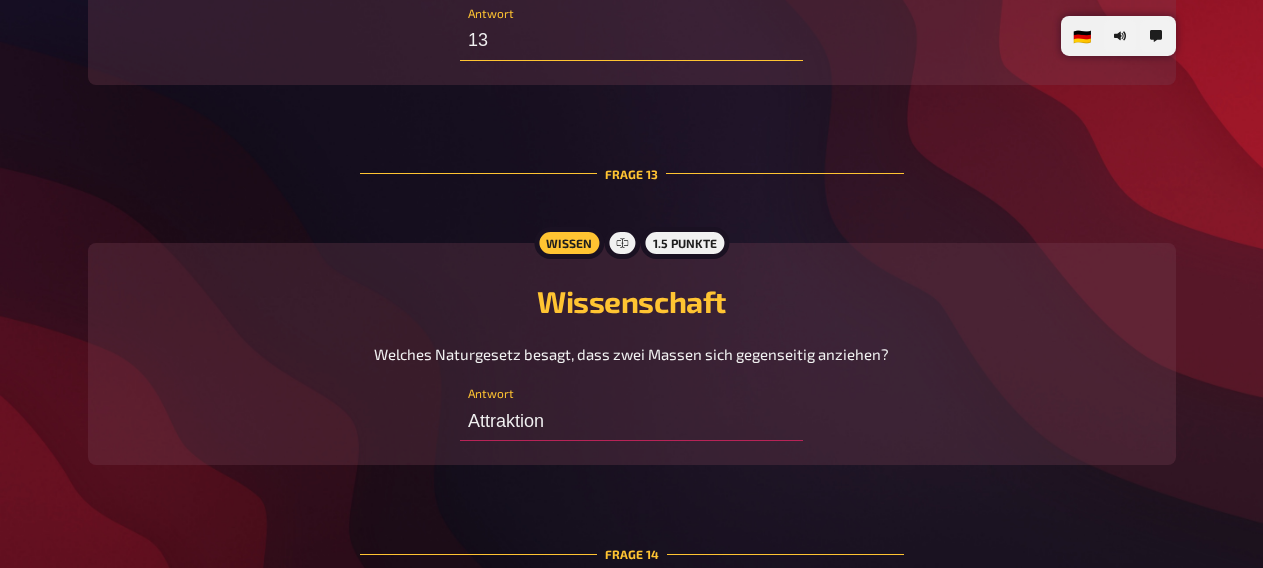 scroll, scrollTop: 7884, scrollLeft: 0, axis: vertical 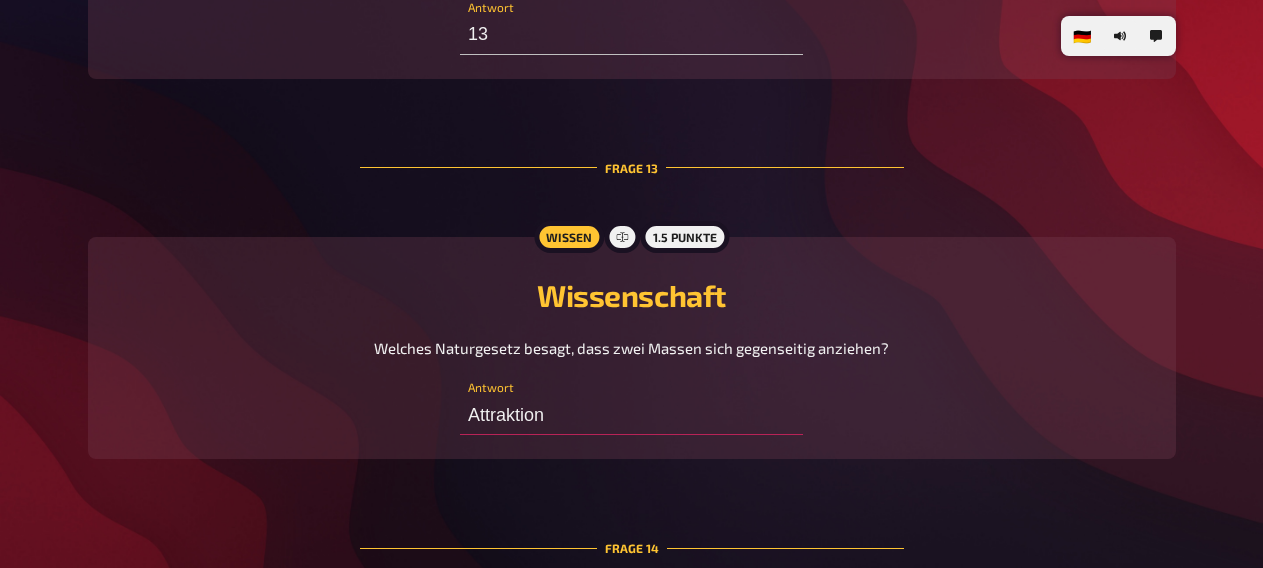 click on "Welches Naturgesetz besagt, dass zwei Massen sich gegenseitig anziehen?" at bounding box center (631, 348) 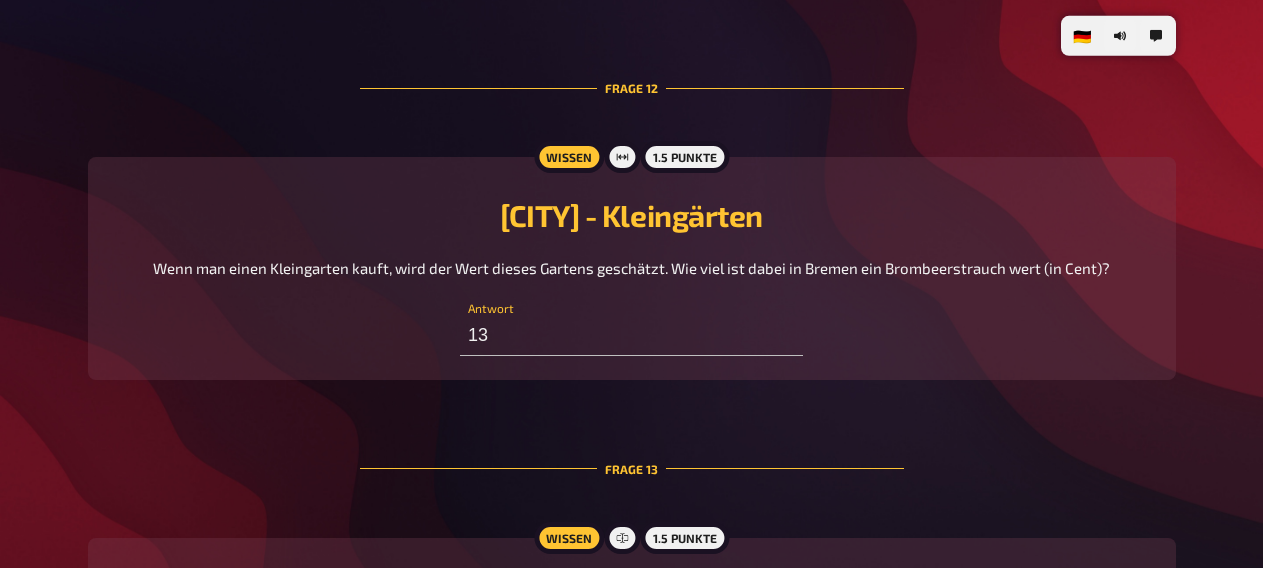 scroll, scrollTop: 7560, scrollLeft: 0, axis: vertical 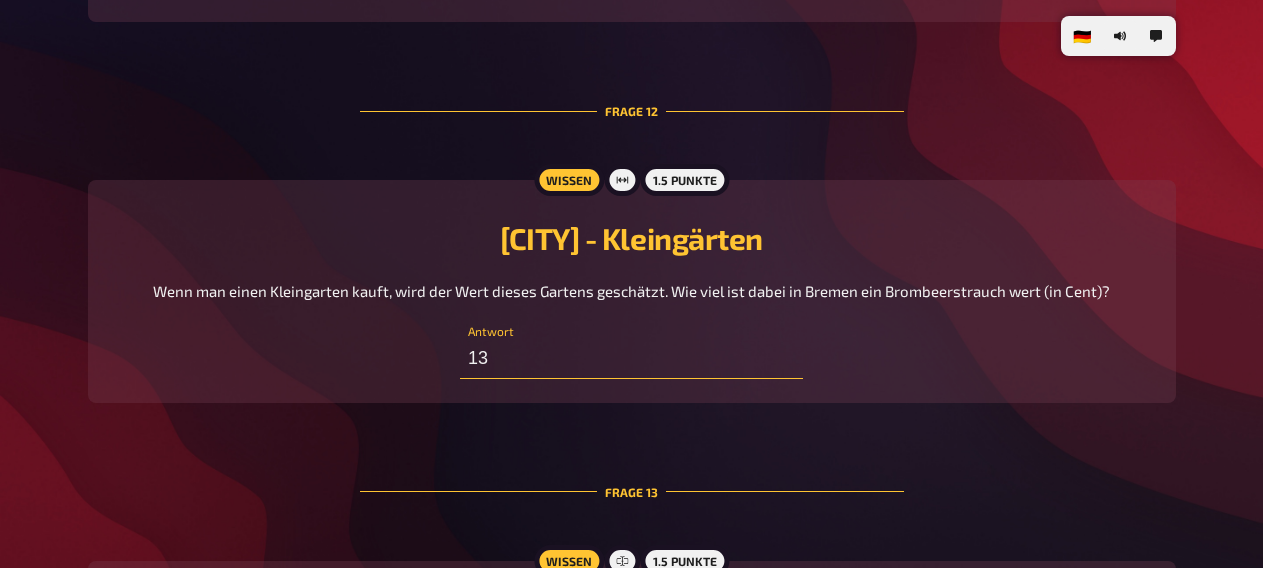 click on "13" at bounding box center [631, 359] 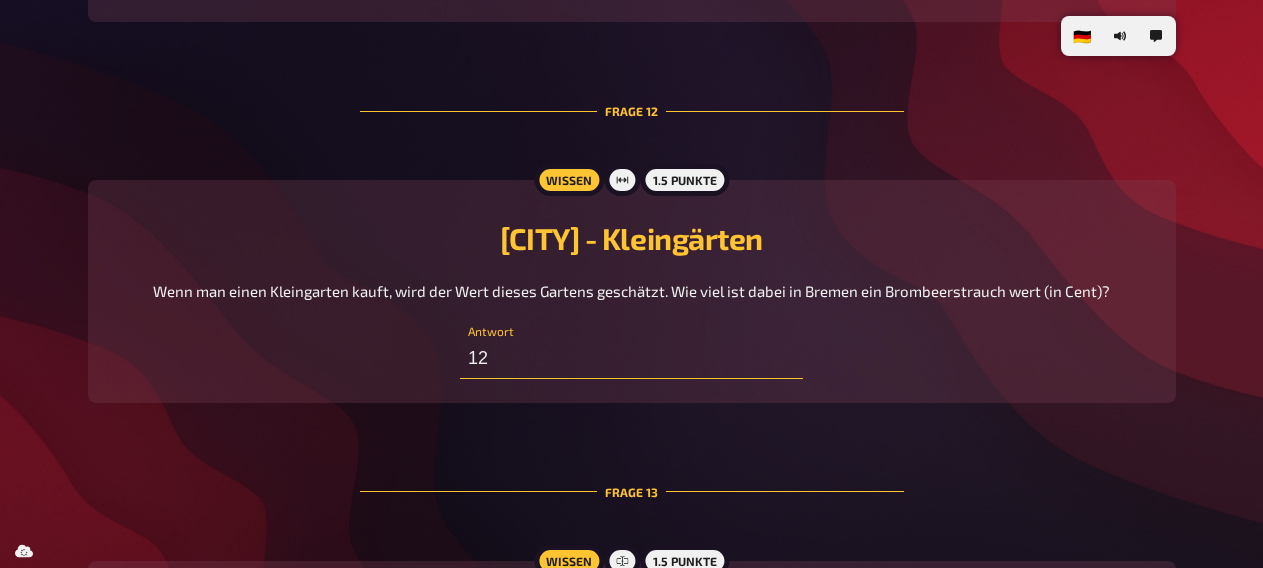 type on "120" 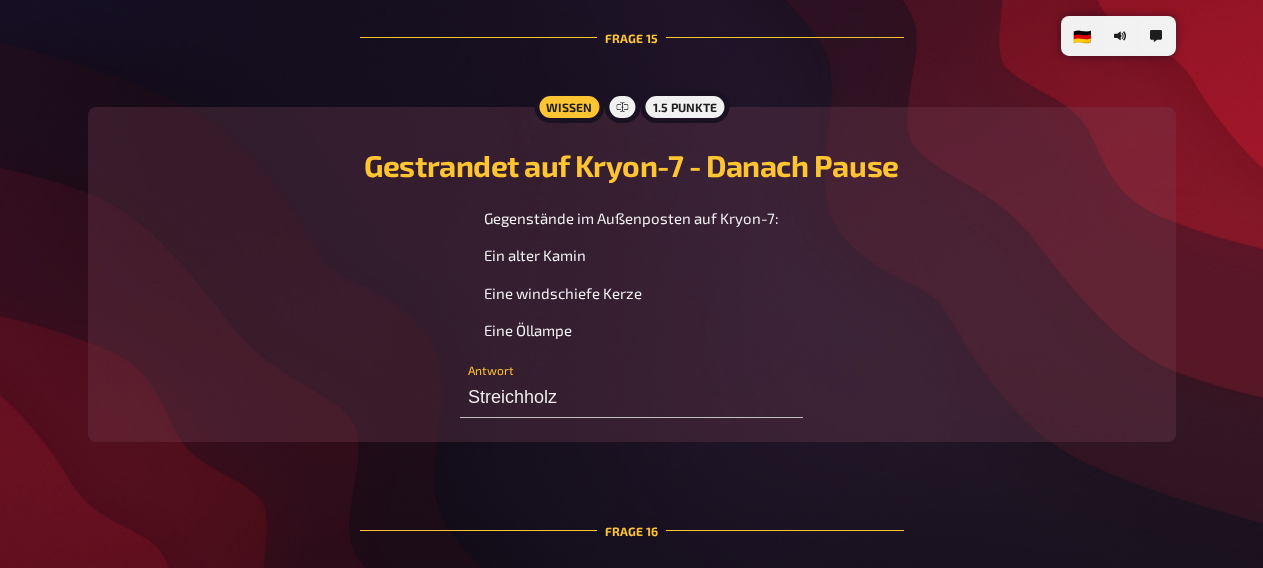 scroll, scrollTop: 9180, scrollLeft: 0, axis: vertical 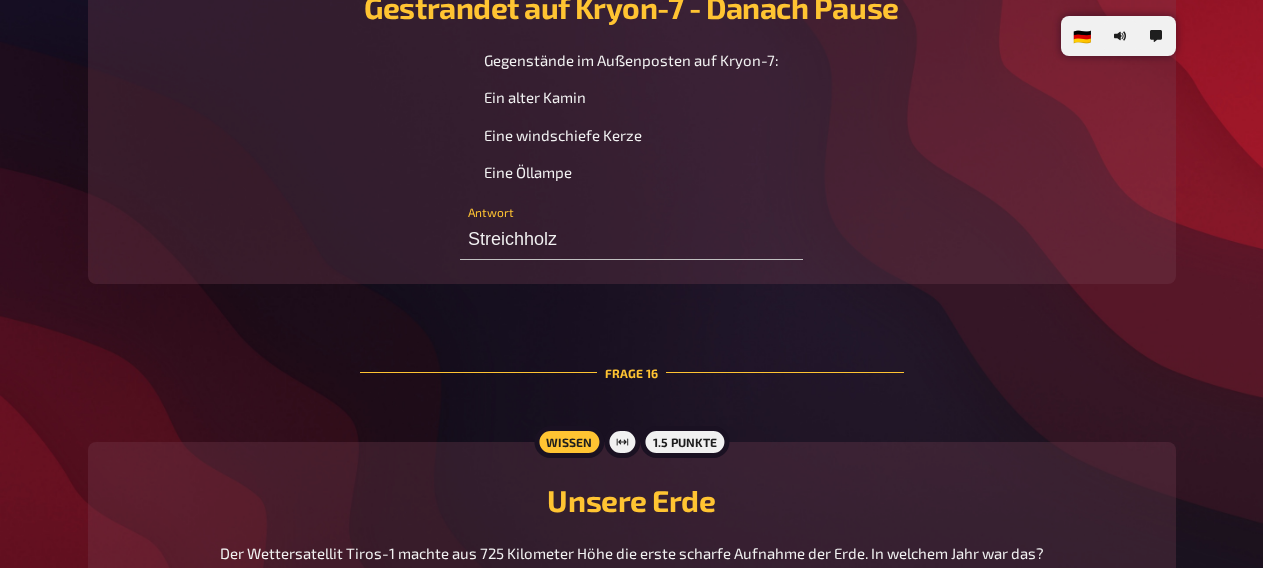 type on "[STATE] Vorpommern" 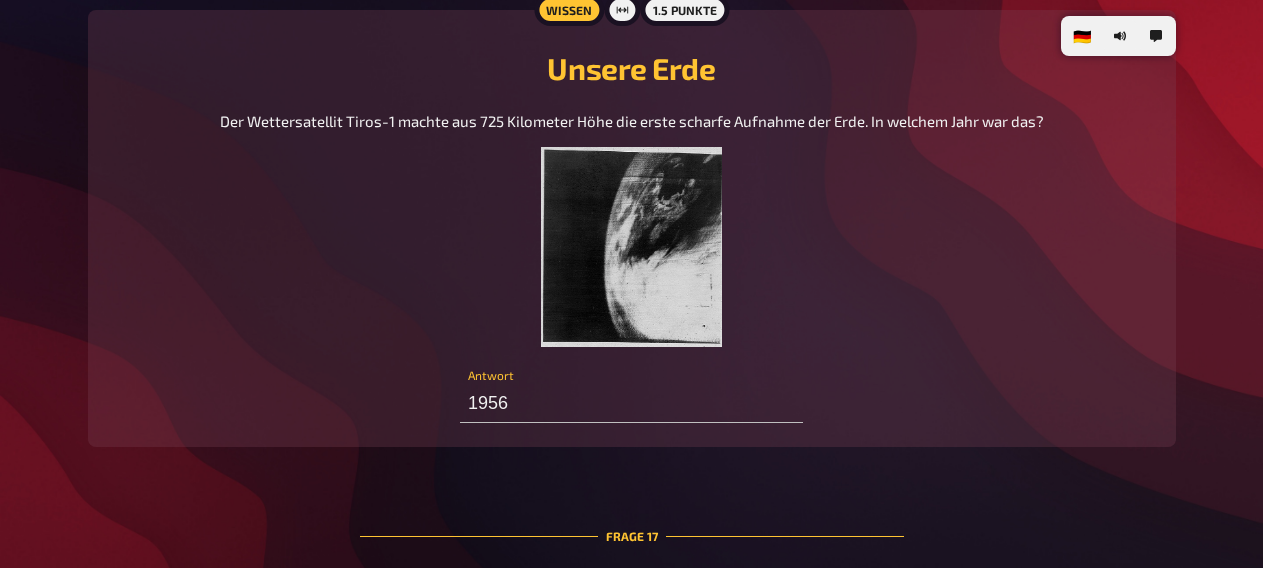 scroll, scrollTop: 10044, scrollLeft: 0, axis: vertical 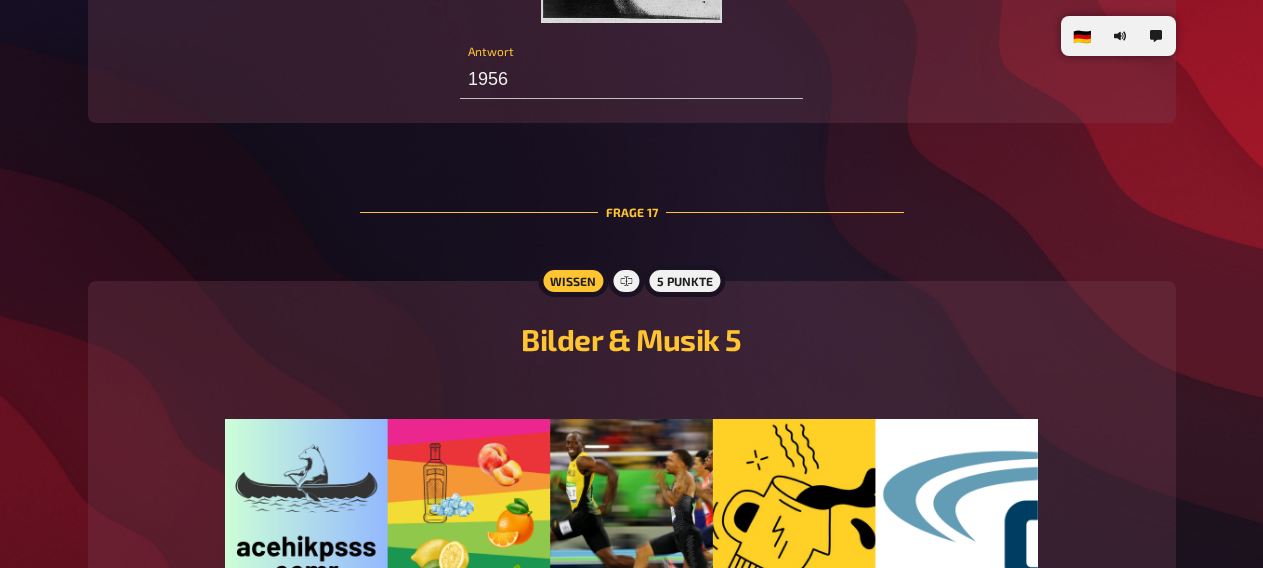 type on "120" 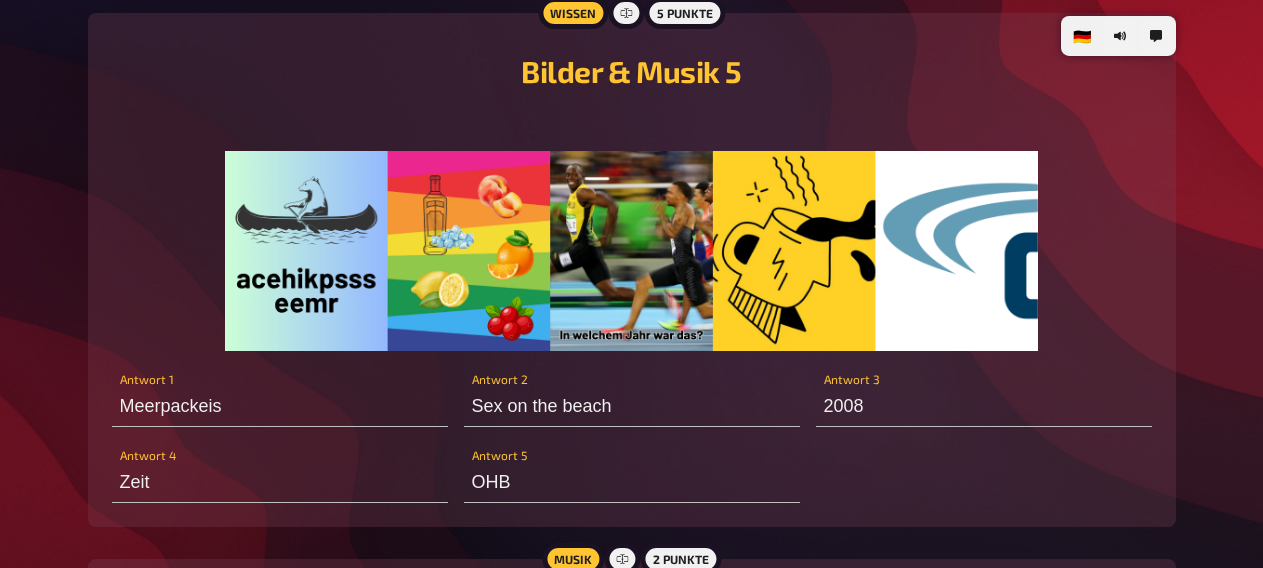 scroll, scrollTop: 10368, scrollLeft: 0, axis: vertical 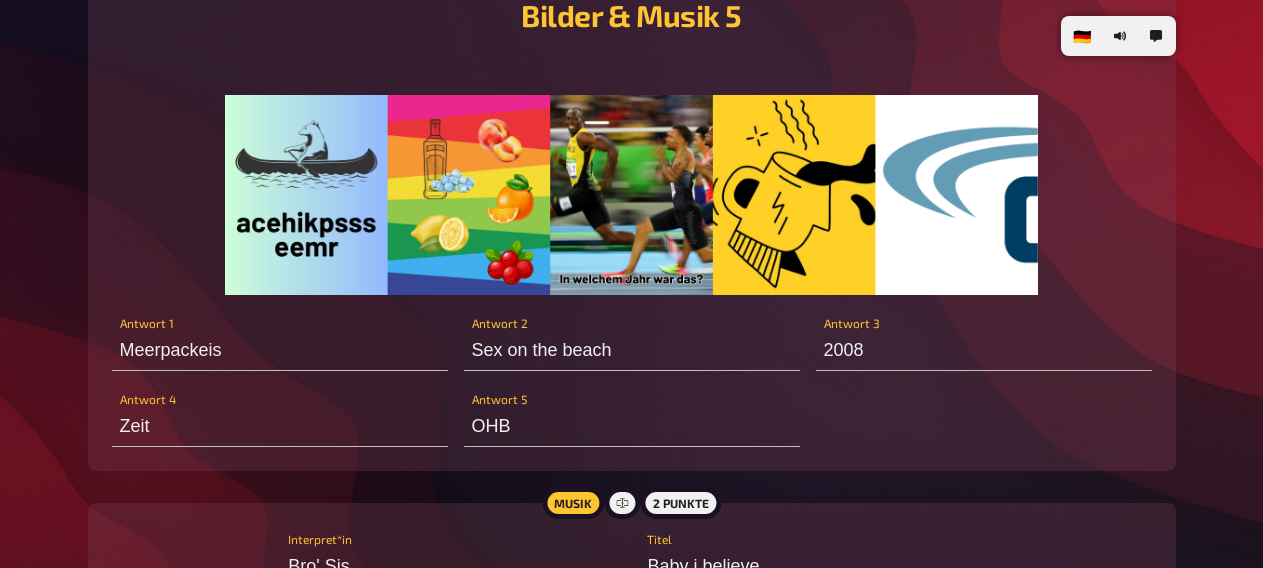 type on "Richtgeschwindigkeit 30" 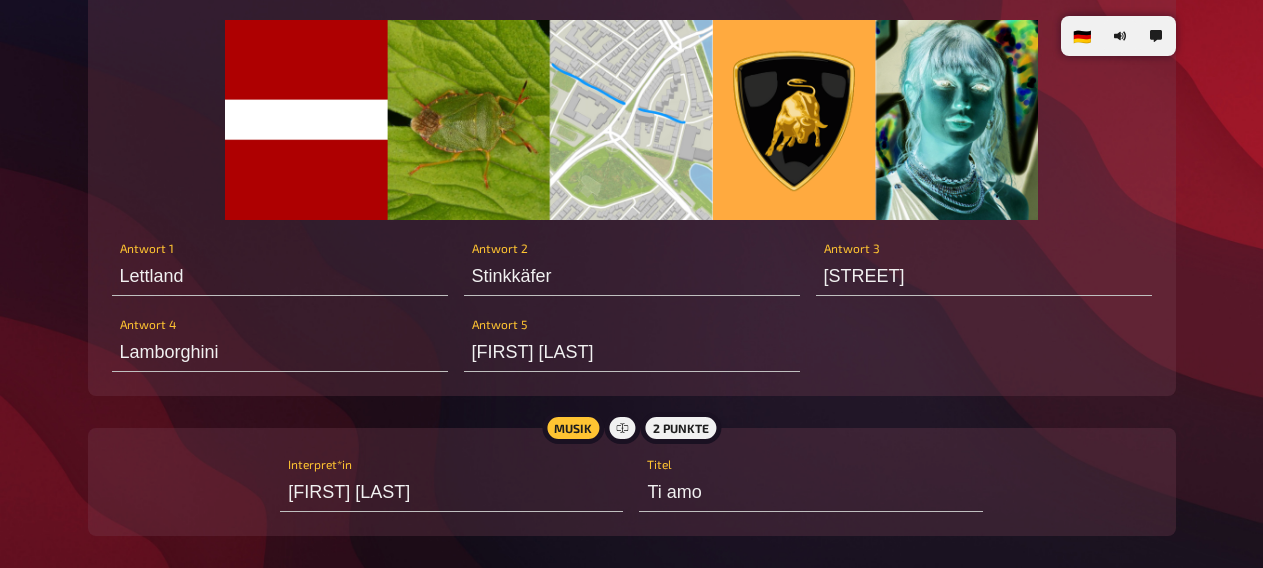 scroll, scrollTop: 13932, scrollLeft: 0, axis: vertical 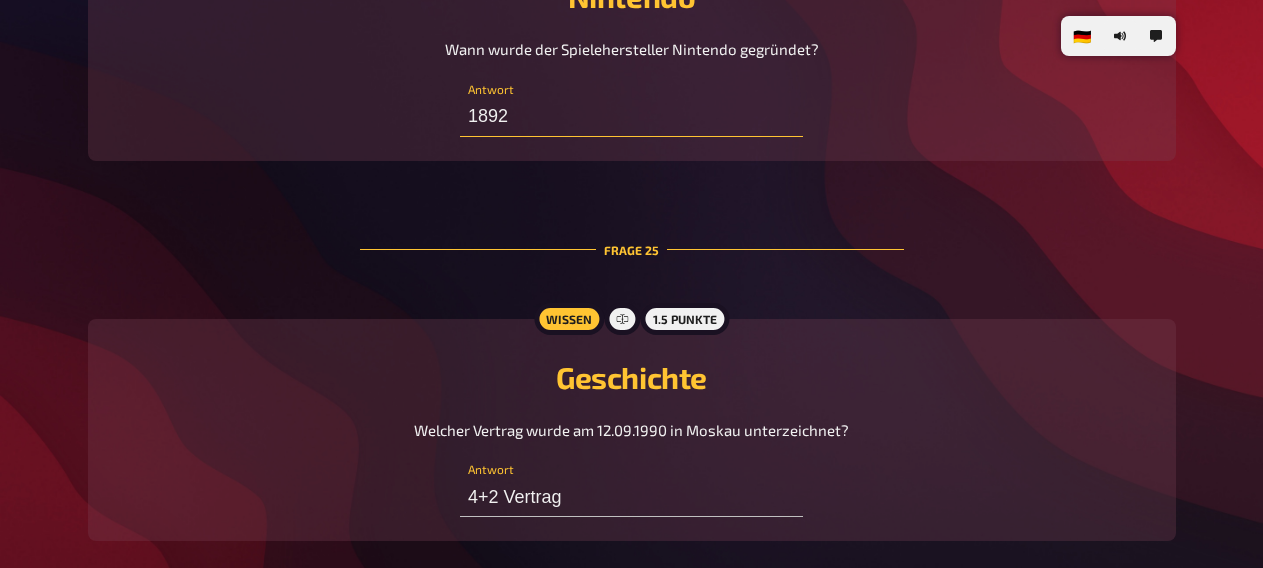 click on "1892" at bounding box center [631, 117] 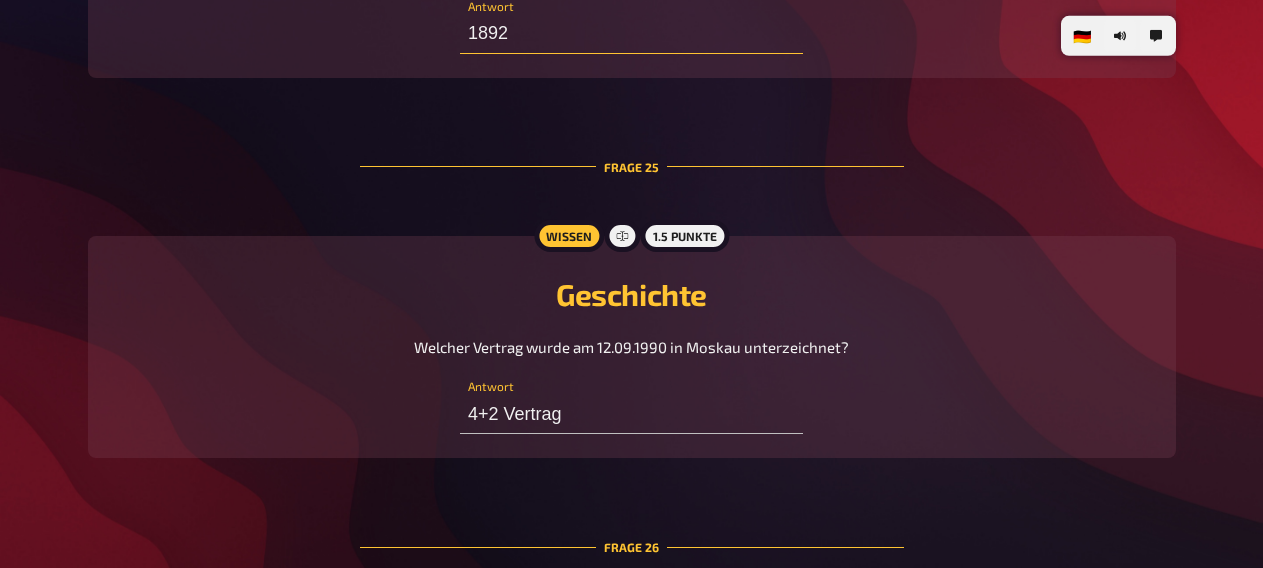 scroll, scrollTop: 14904, scrollLeft: 0, axis: vertical 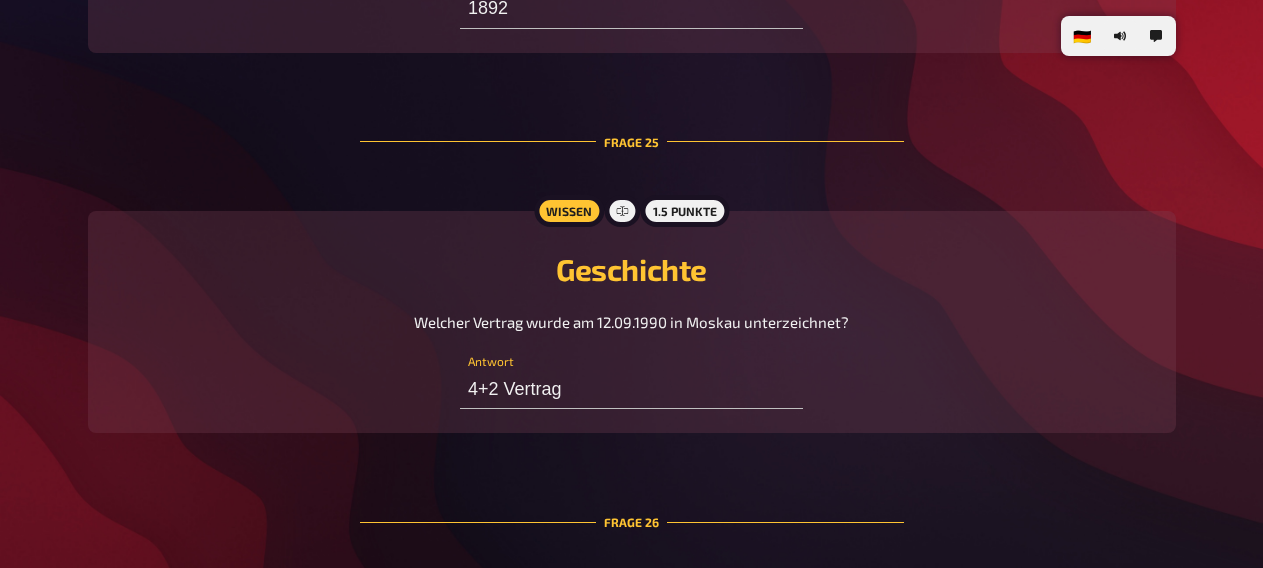 click on "Welcher Vertrag wurde am 12.09.1990 in Moskau unterzeichnet?" at bounding box center [631, 322] 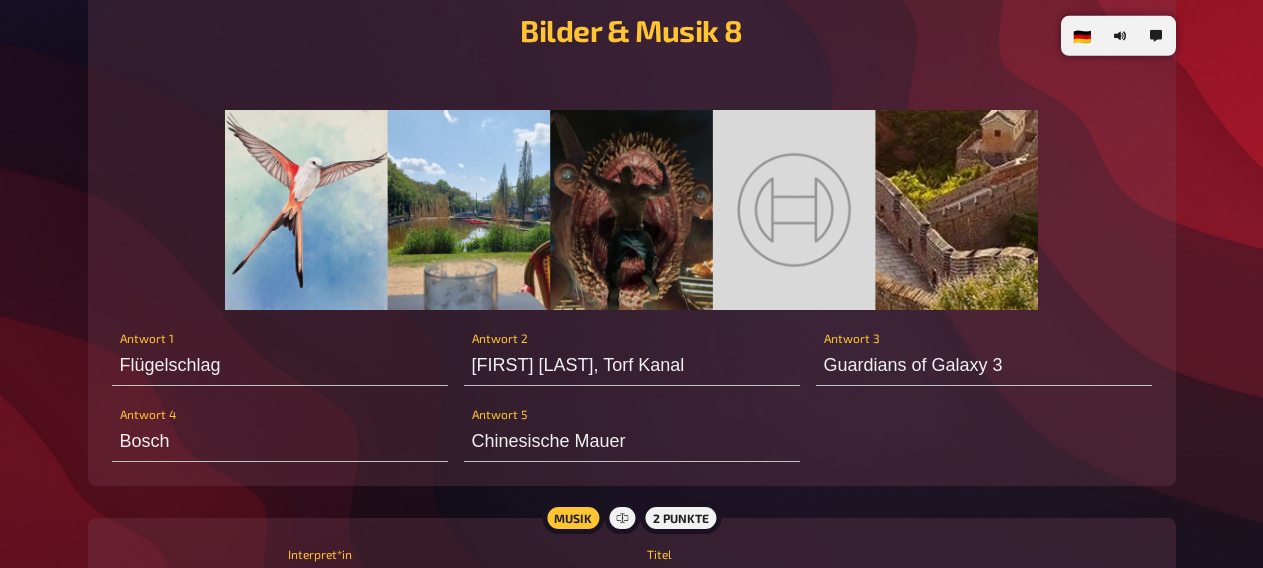 scroll, scrollTop: 15552, scrollLeft: 0, axis: vertical 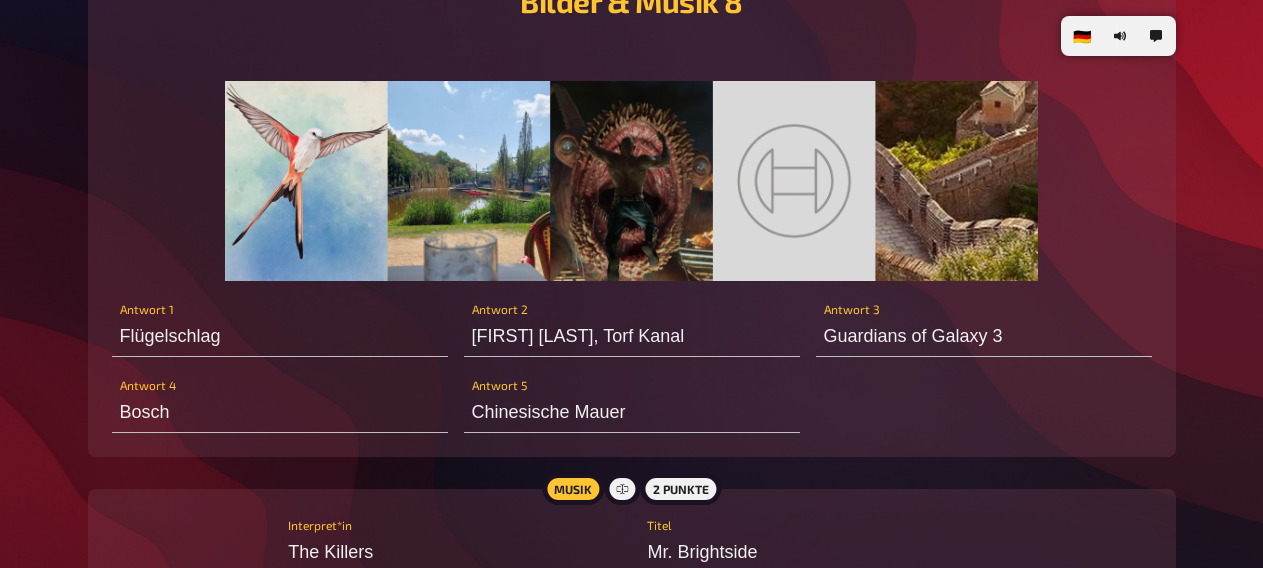 type on "V" 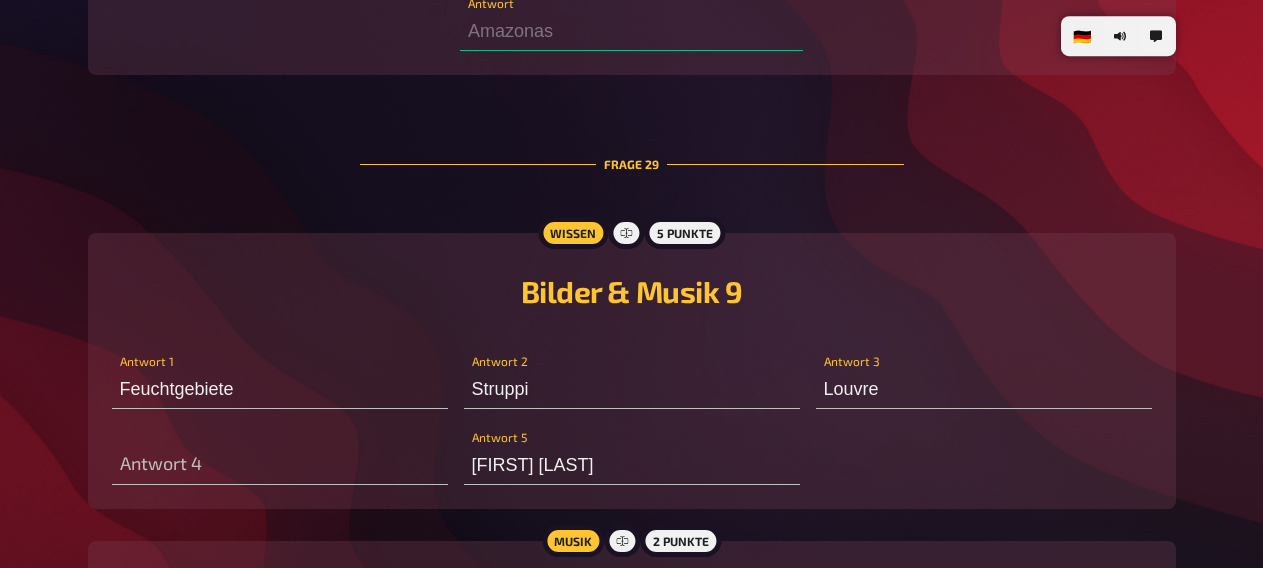 scroll, scrollTop: 17172, scrollLeft: 0, axis: vertical 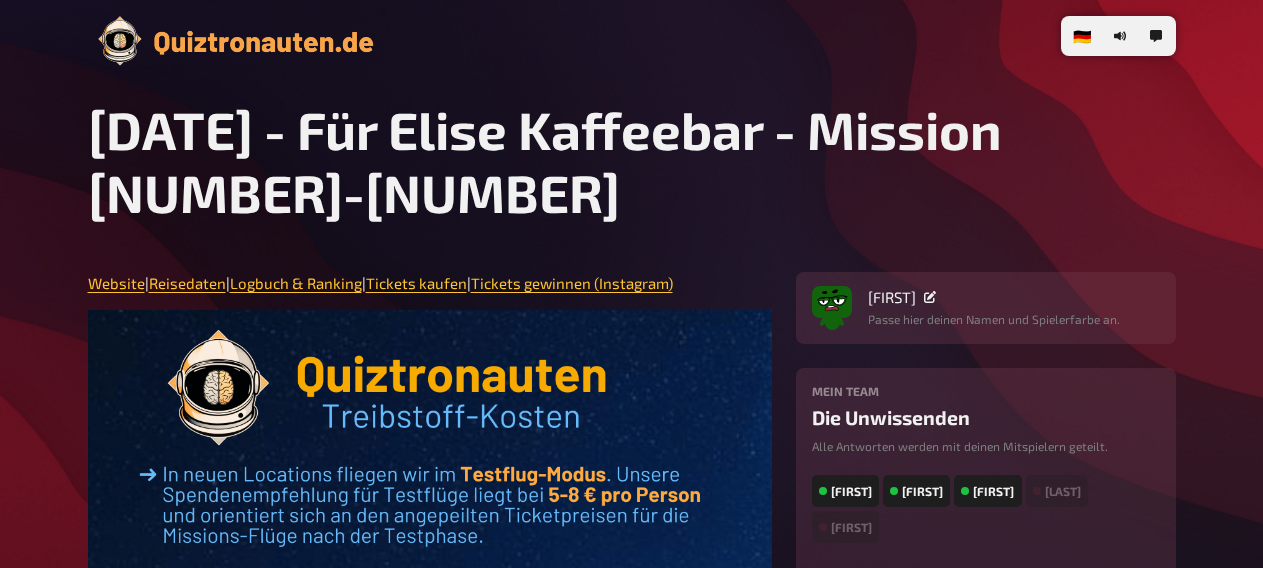 type on "[NUMBER]" 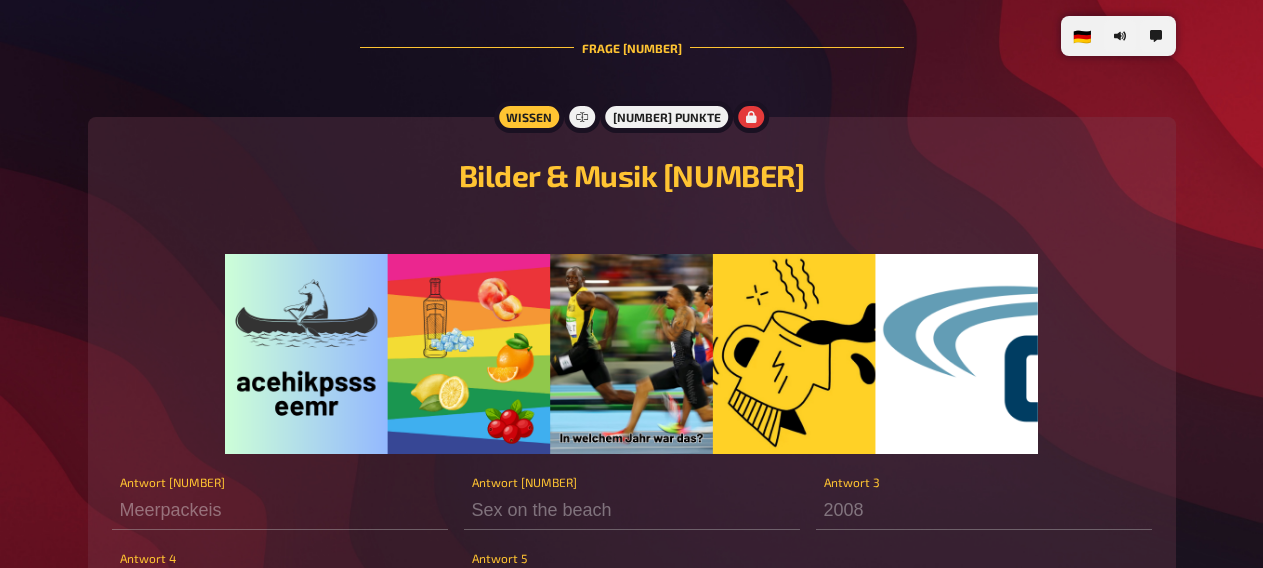 scroll, scrollTop: 10113, scrollLeft: 0, axis: vertical 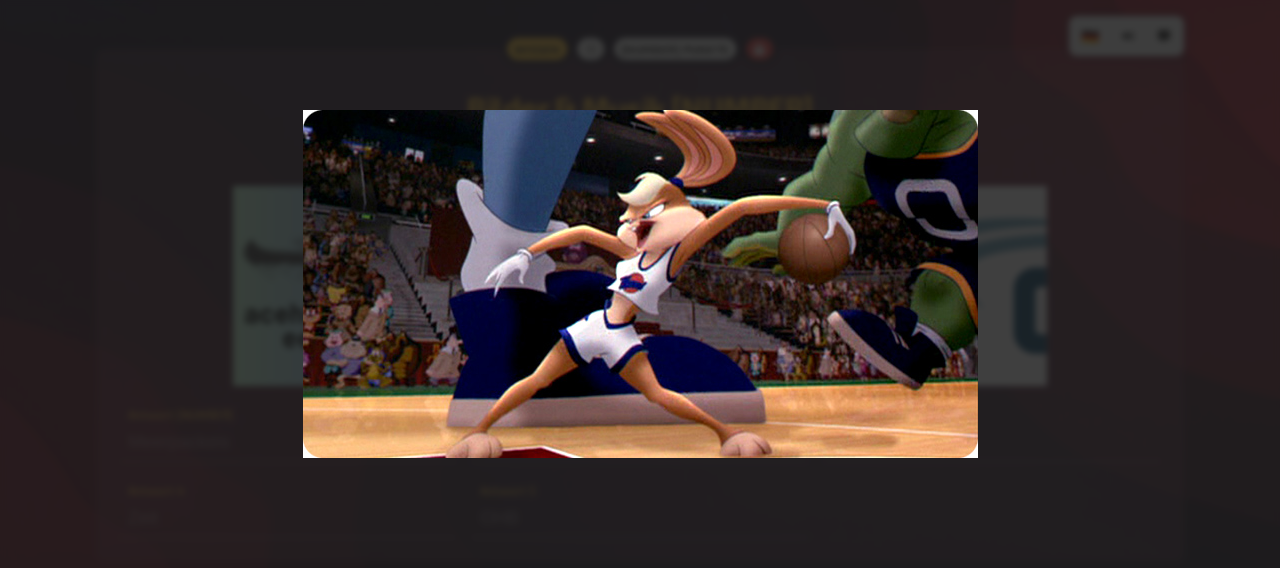 click at bounding box center (640, 284) 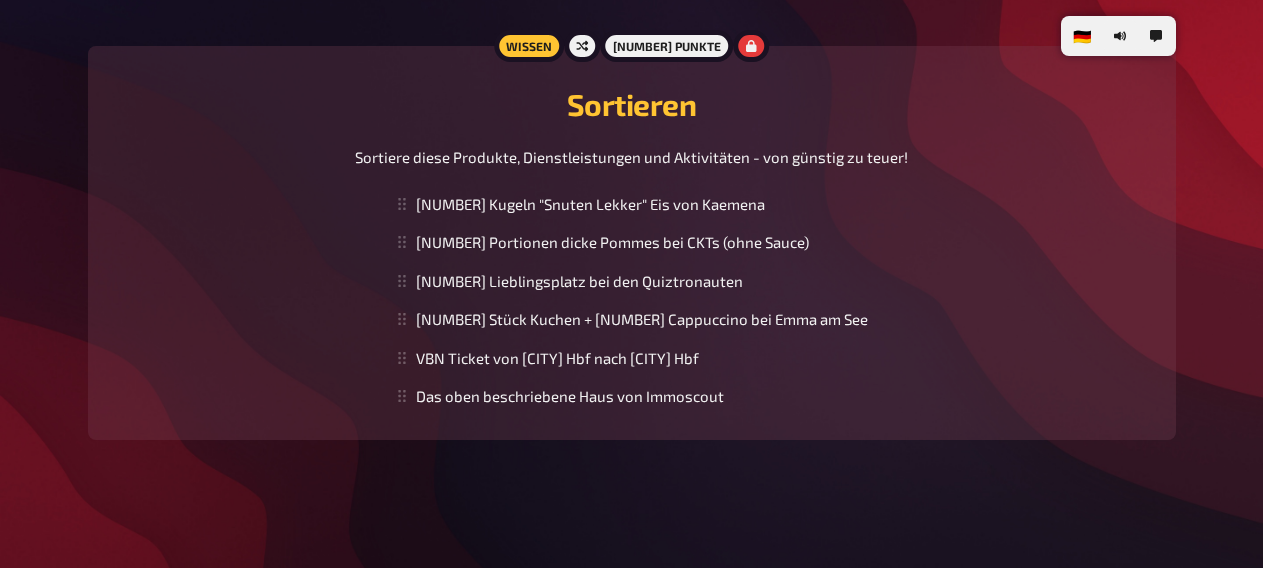 scroll, scrollTop: 16485, scrollLeft: 0, axis: vertical 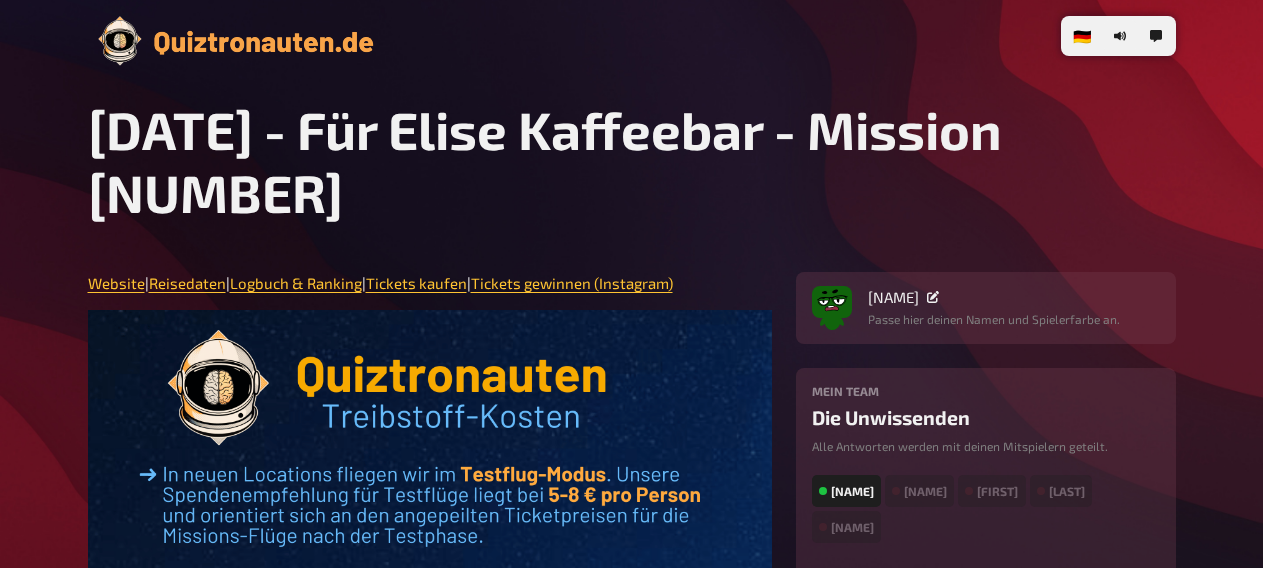 type on "[NUMBER]" 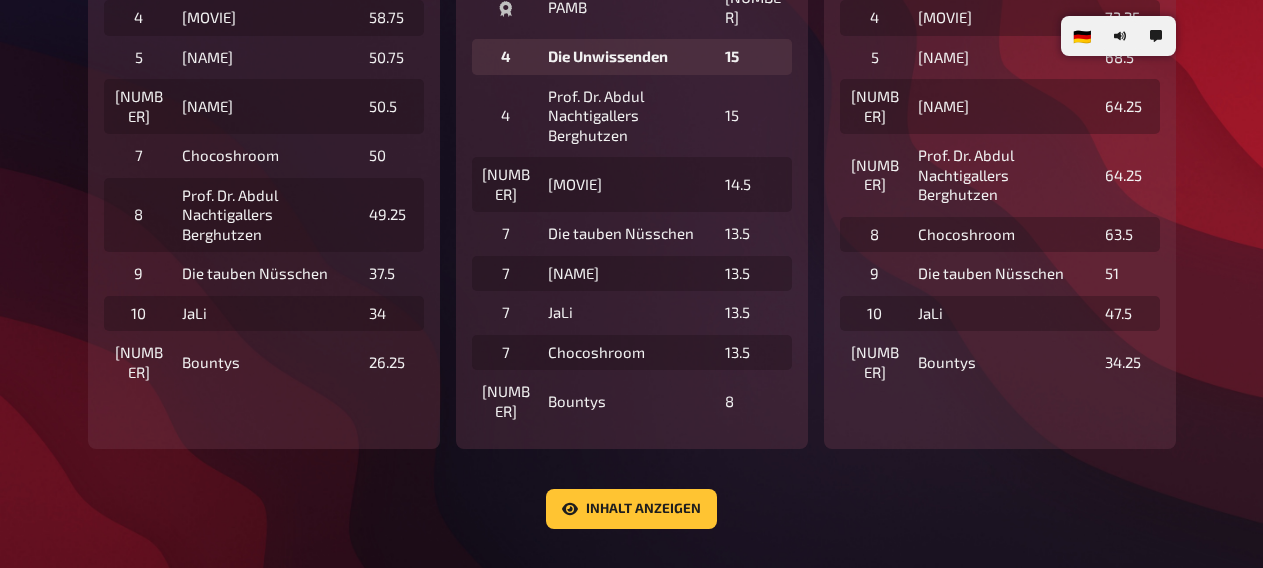 scroll, scrollTop: 592, scrollLeft: 0, axis: vertical 